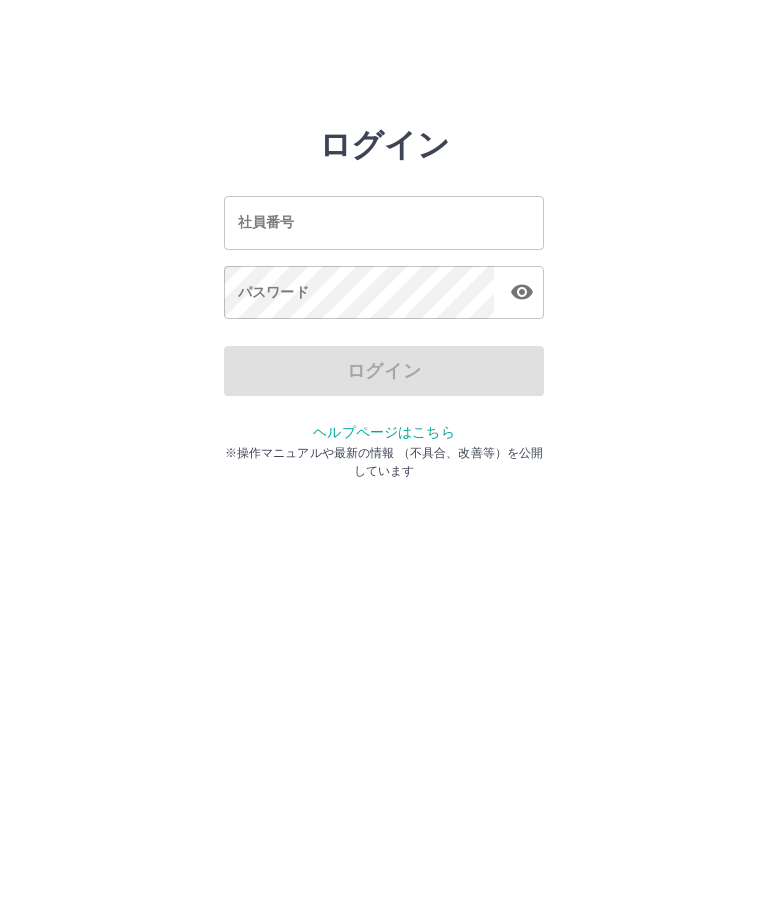 scroll, scrollTop: 0, scrollLeft: 0, axis: both 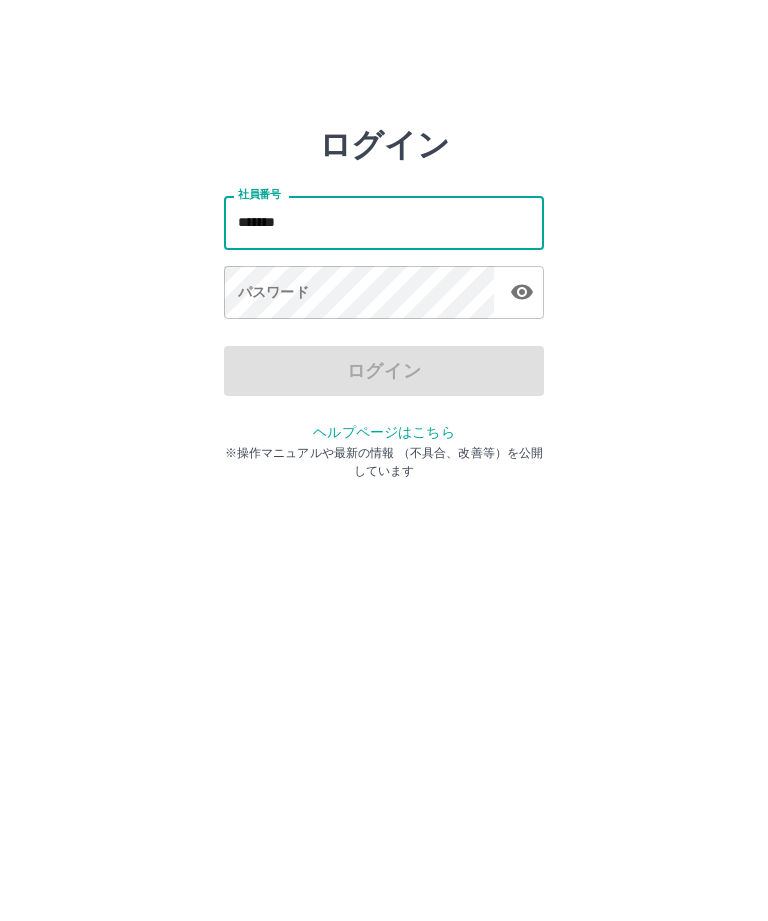 type on "*******" 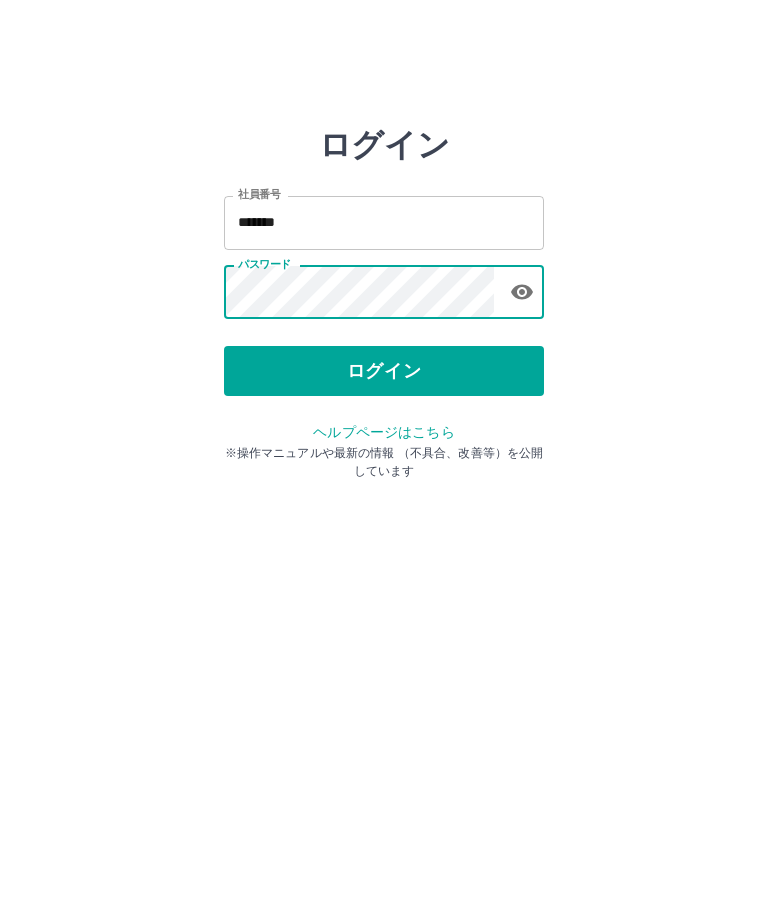click on "ログイン" at bounding box center [384, 371] 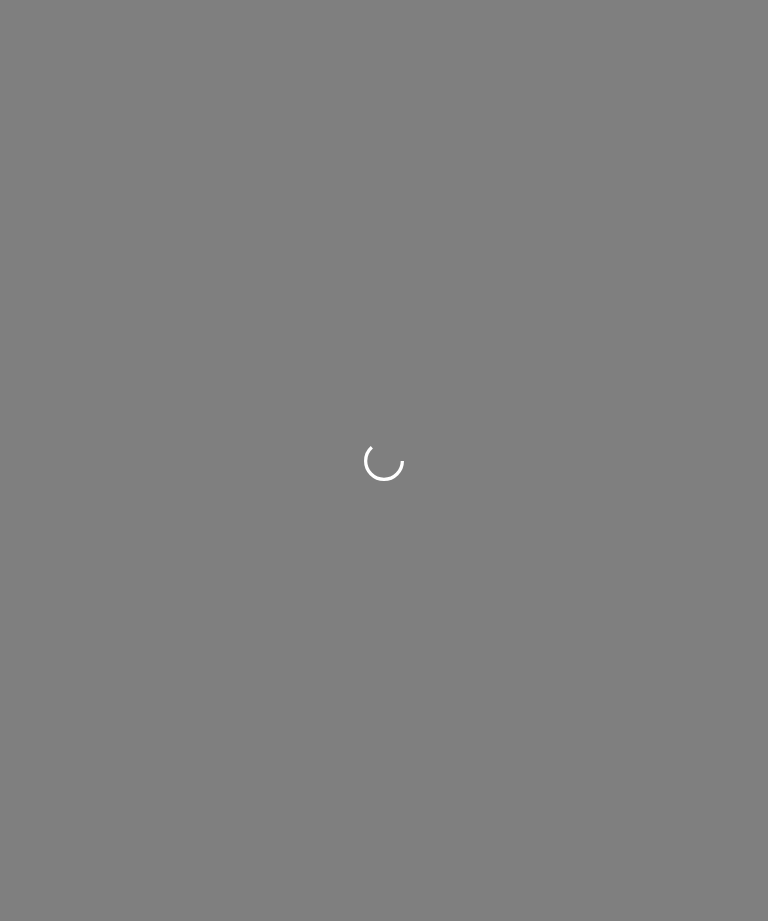 scroll, scrollTop: 0, scrollLeft: 0, axis: both 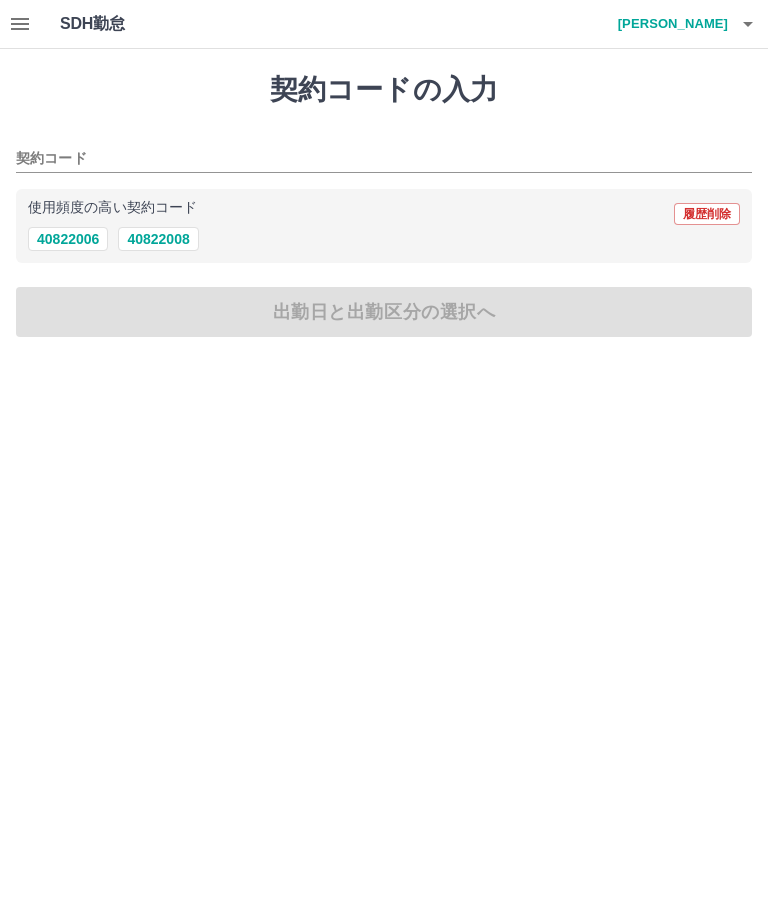 click on "40822006" at bounding box center (68, 239) 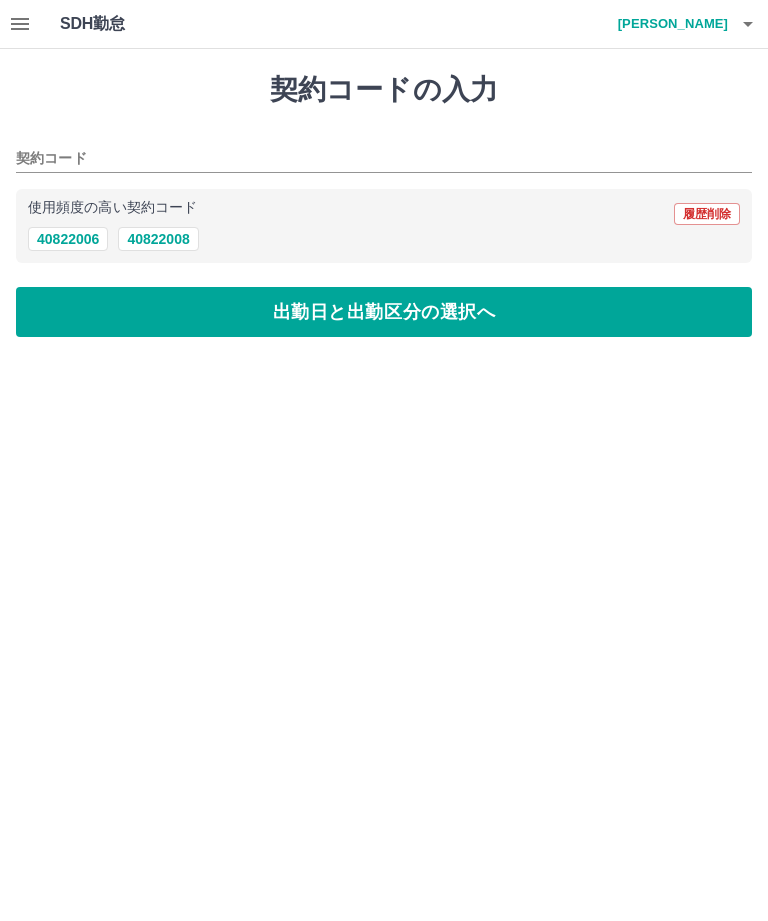 type on "********" 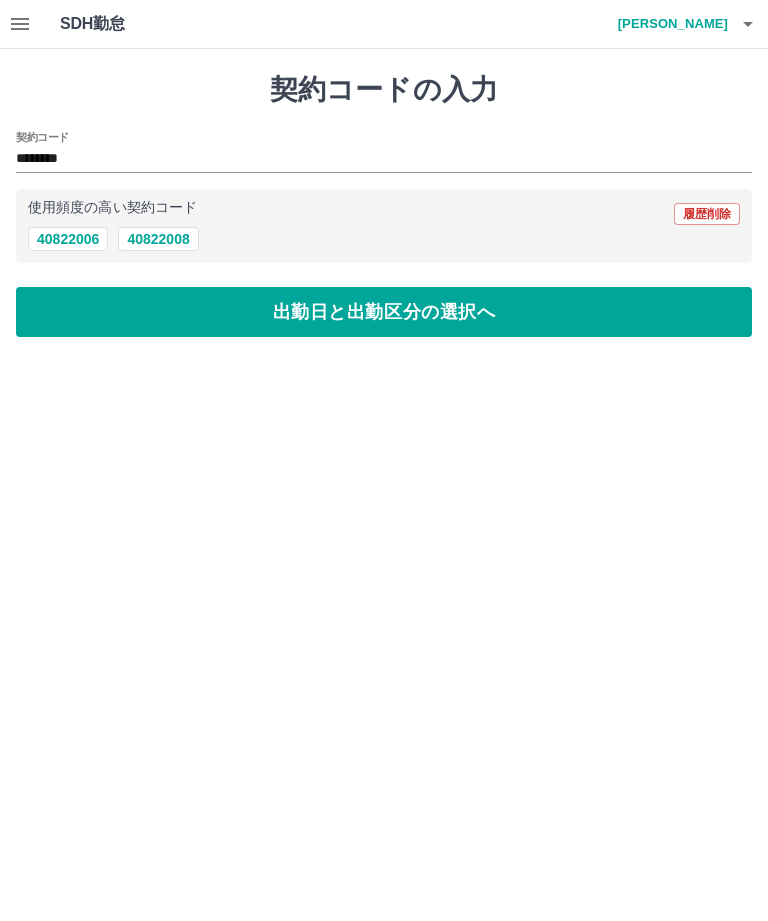click on "出勤日と出勤区分の選択へ" at bounding box center [384, 312] 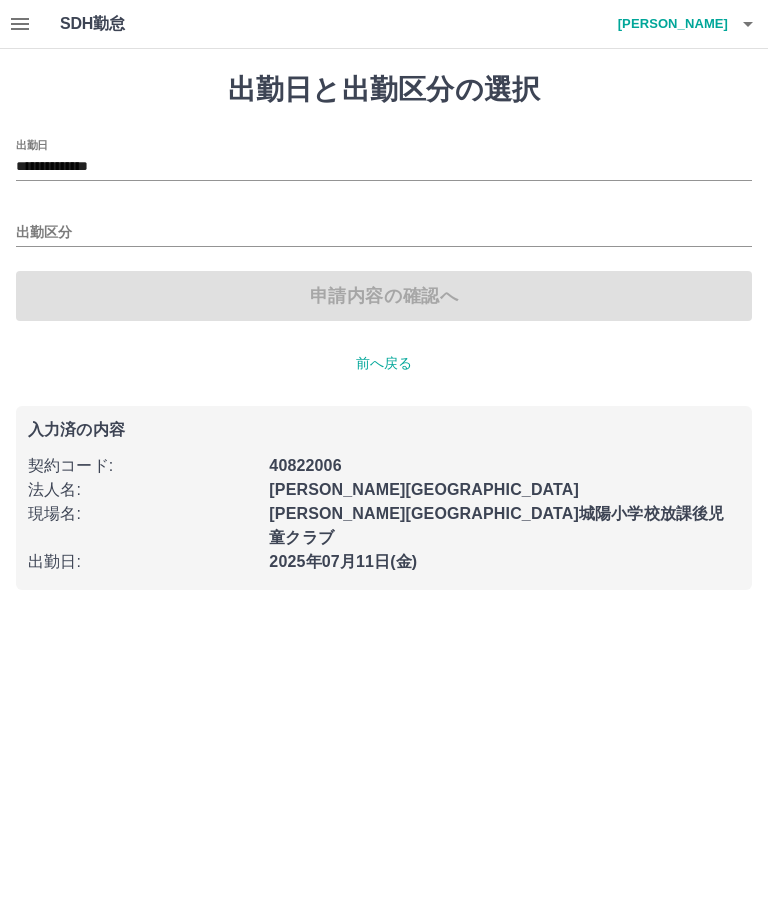 click on "出勤区分" at bounding box center (384, 233) 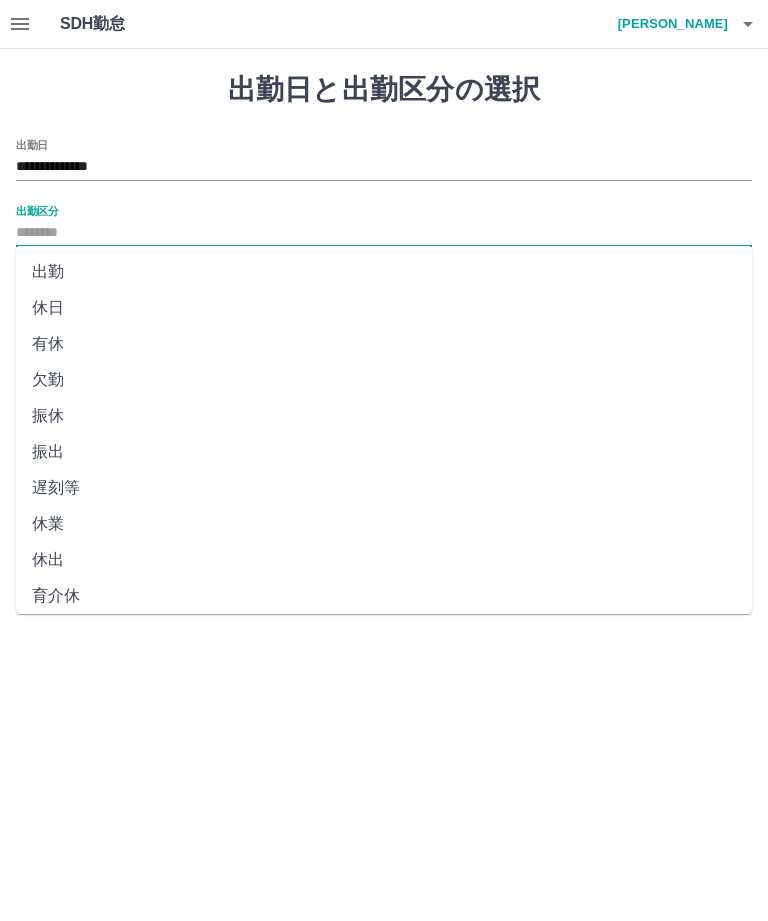 click on "出勤" at bounding box center (384, 272) 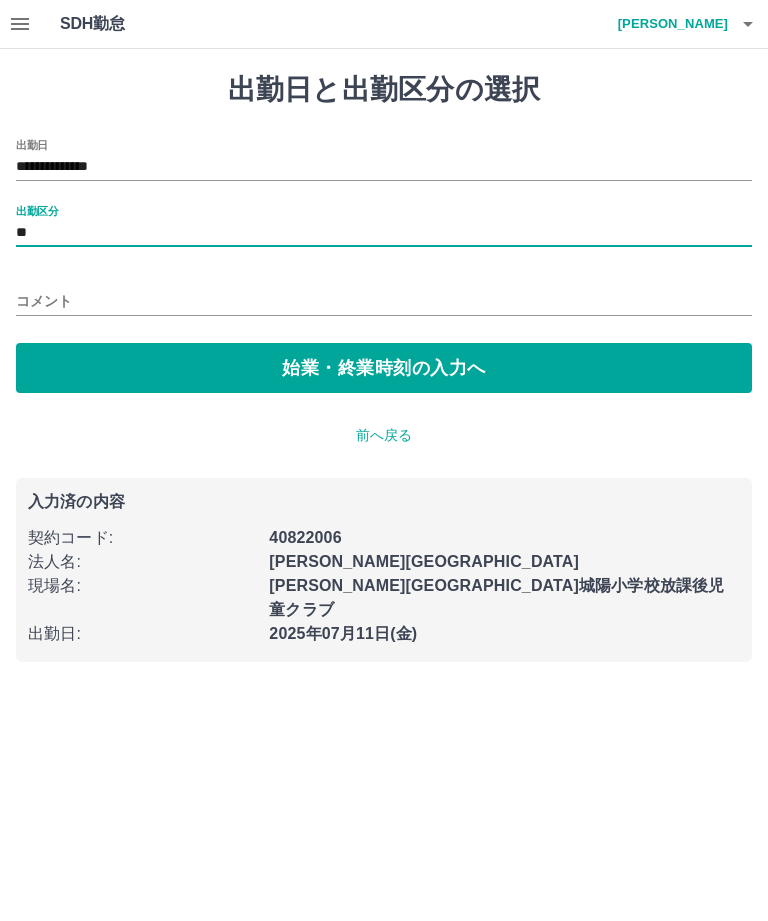 click on "始業・終業時刻の入力へ" at bounding box center [384, 368] 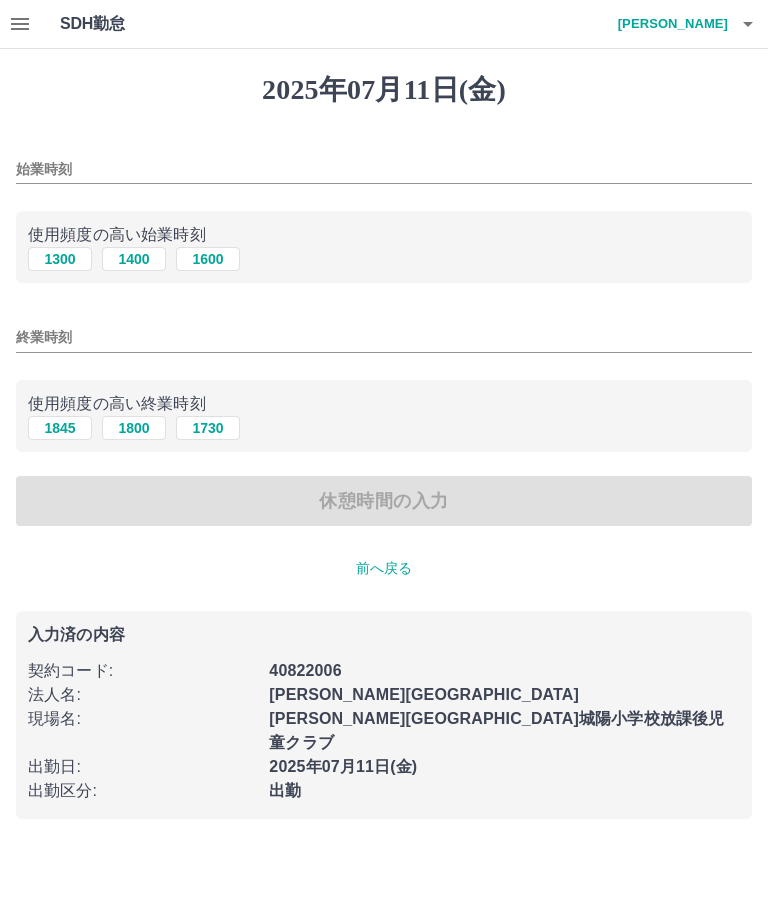 click on "始業時刻" at bounding box center [384, 169] 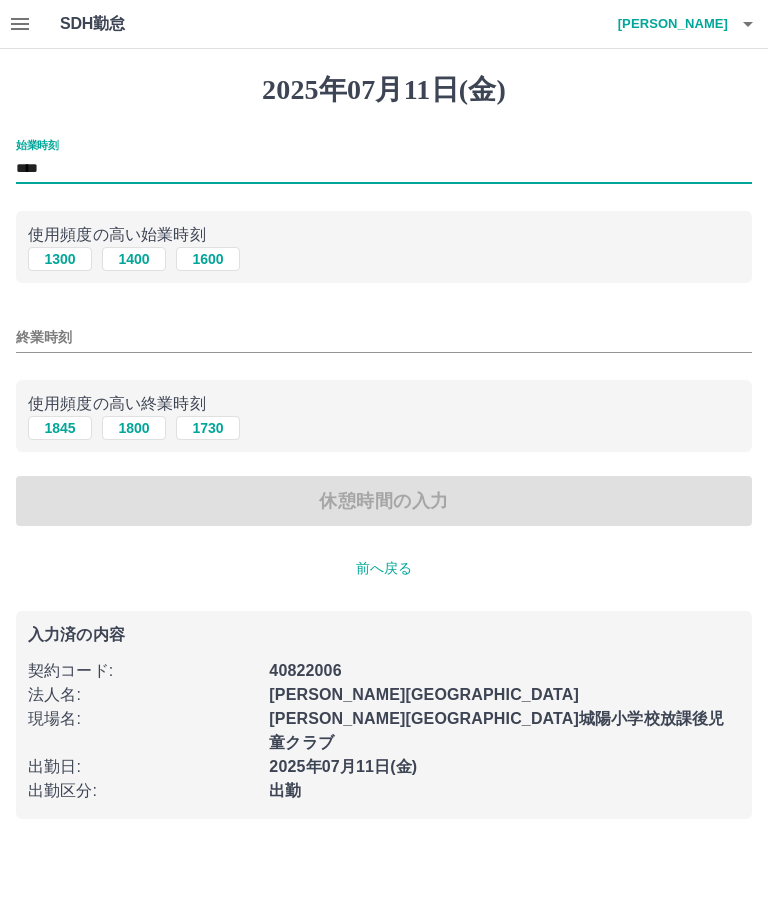 type on "****" 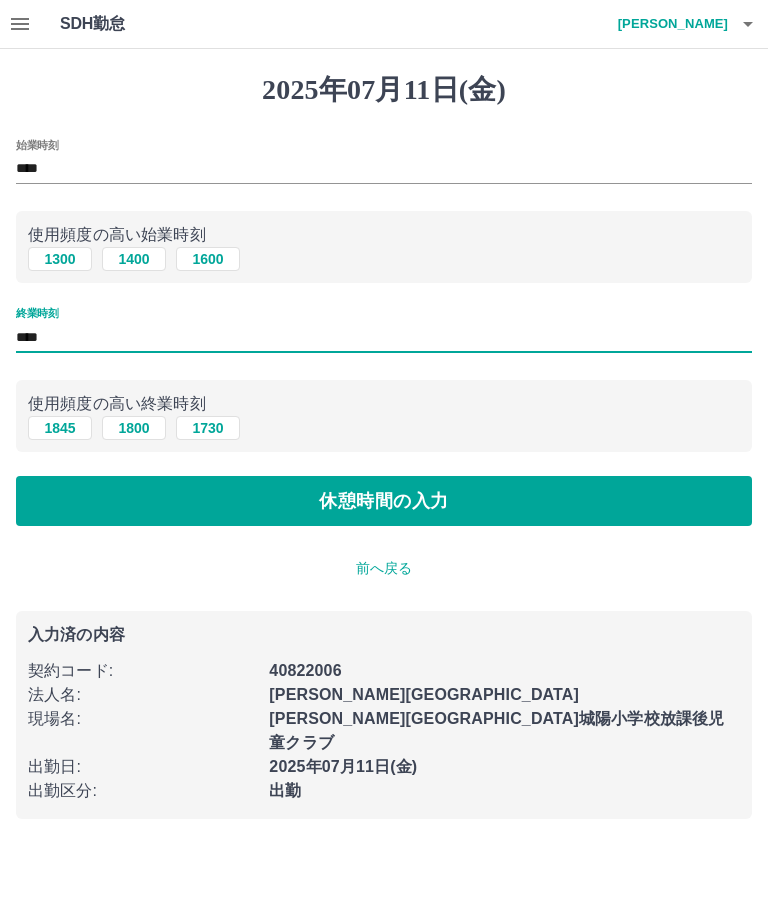 type on "****" 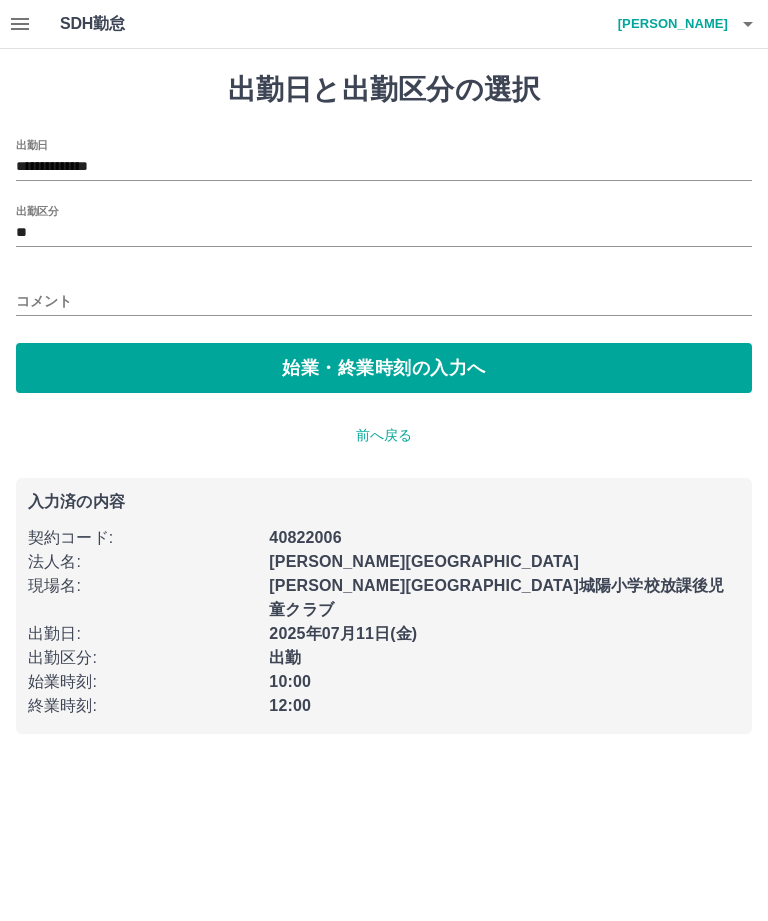 click on "コメント" at bounding box center [384, 295] 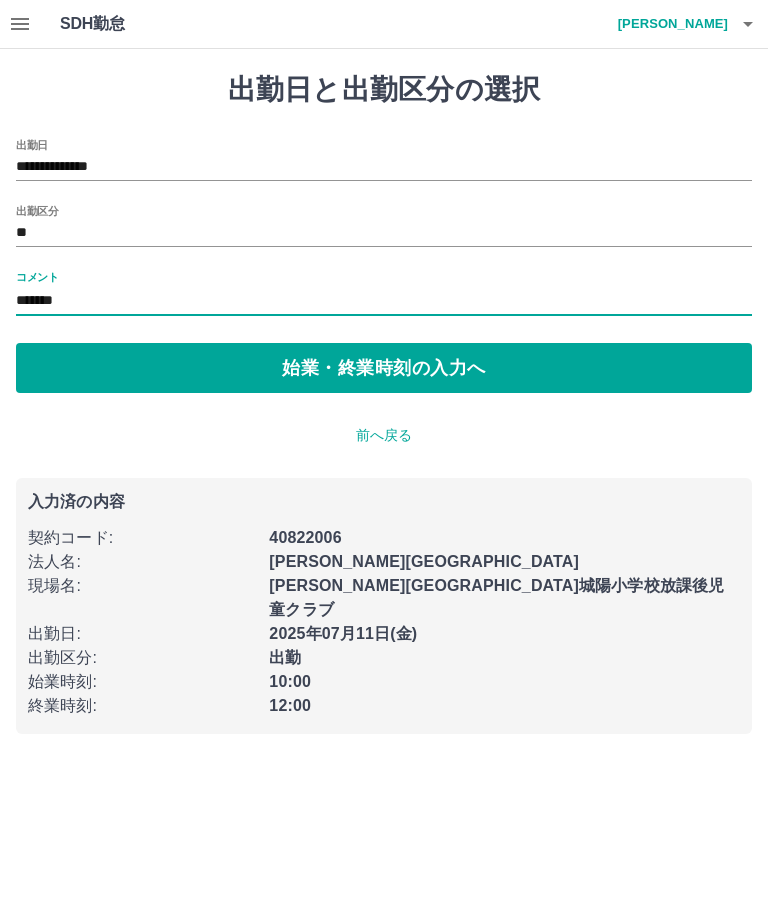 type on "*******" 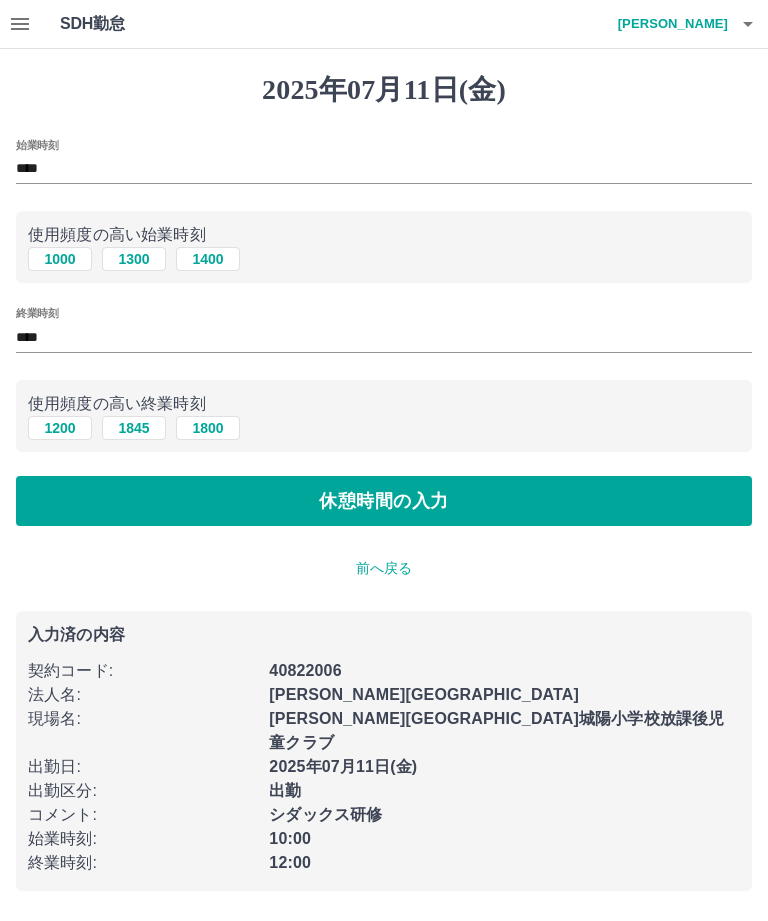 click on "休憩時間の入力" at bounding box center [384, 501] 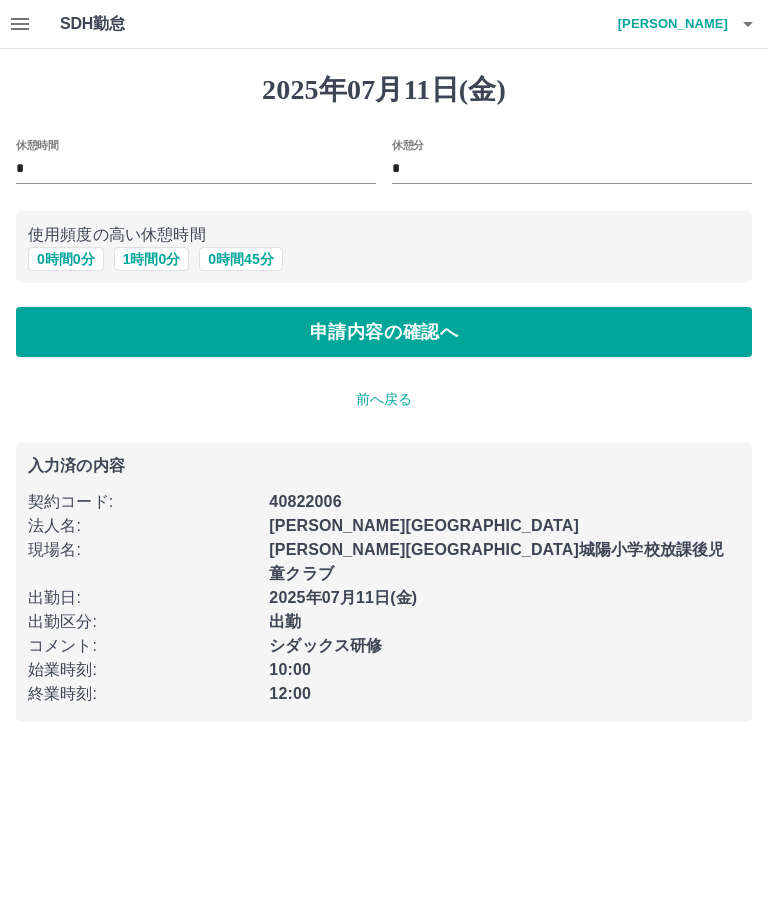 click on "申請内容の確認へ" at bounding box center (384, 332) 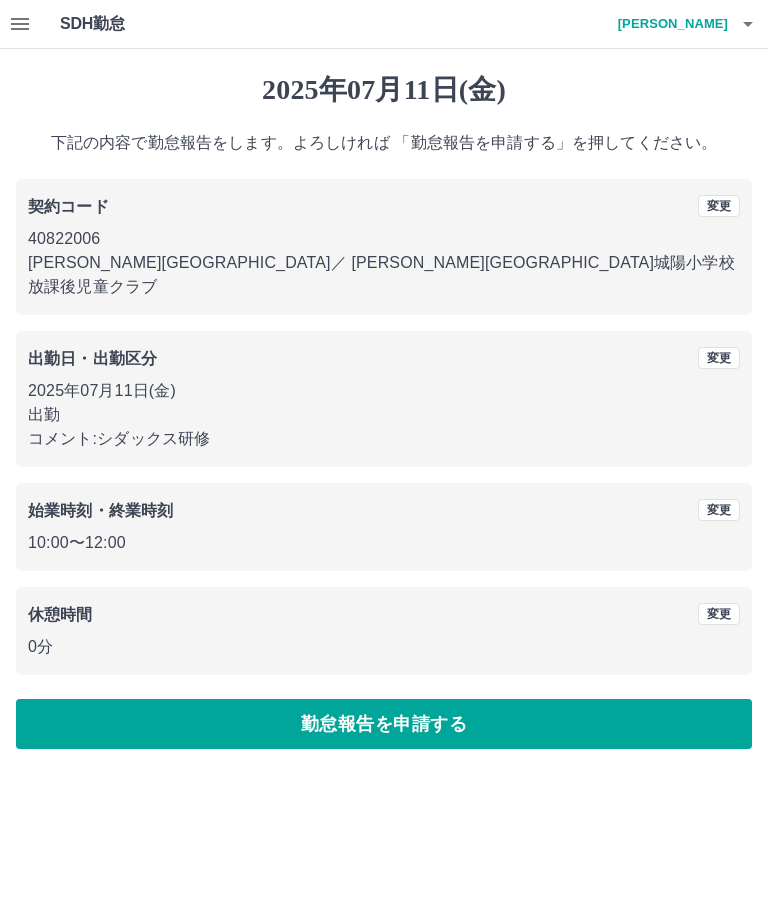click on "勤怠報告を申請する" at bounding box center [384, 724] 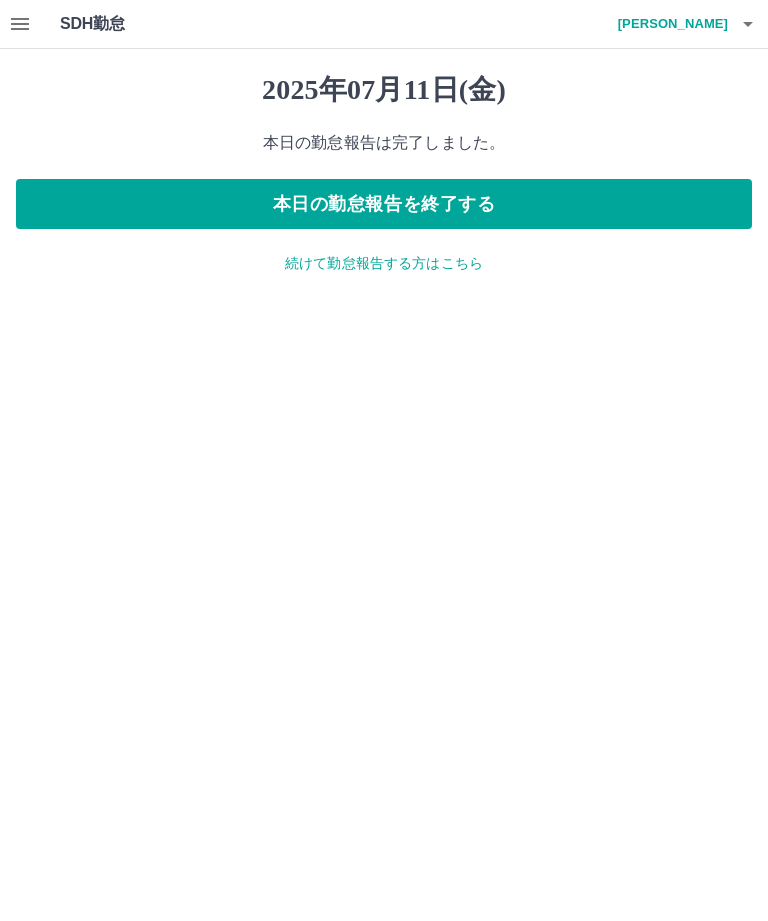 click 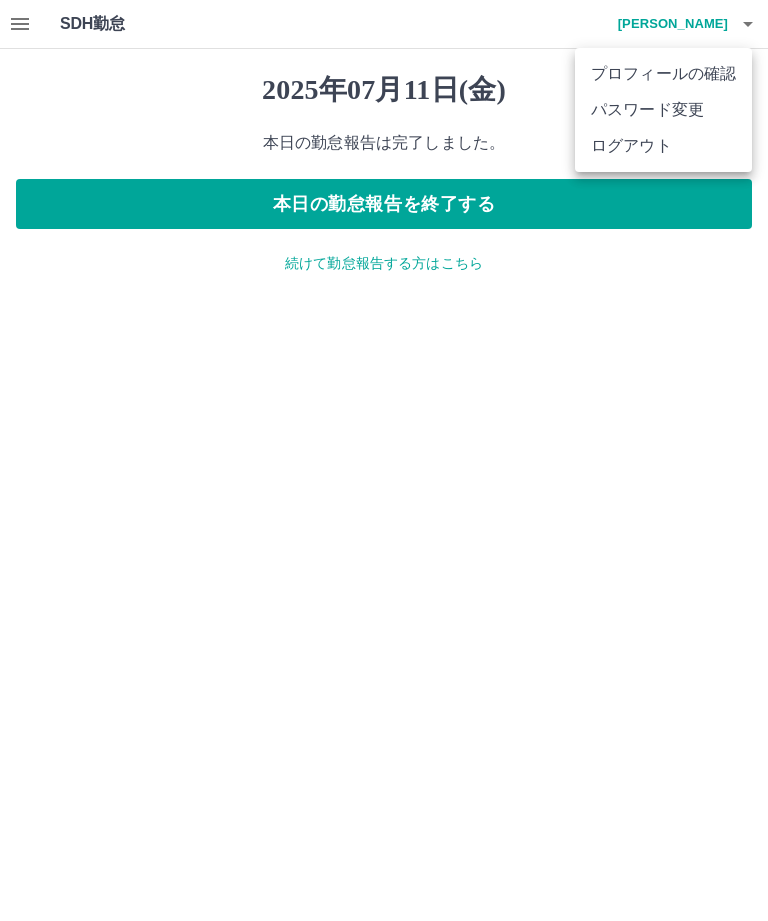 click on "ログアウト" at bounding box center [663, 146] 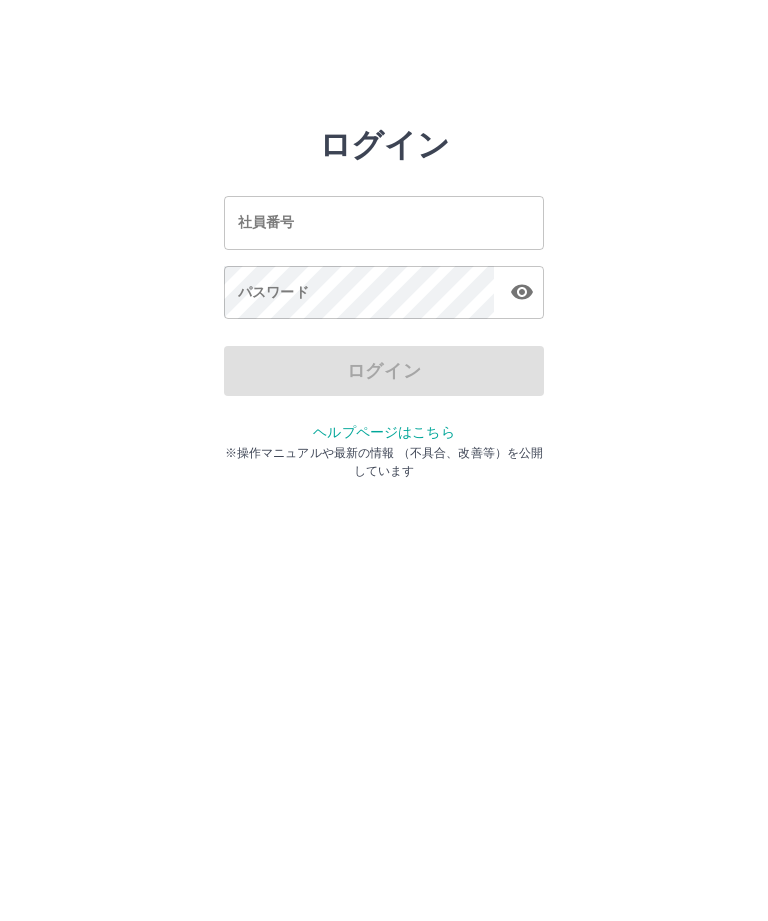 scroll, scrollTop: 0, scrollLeft: 0, axis: both 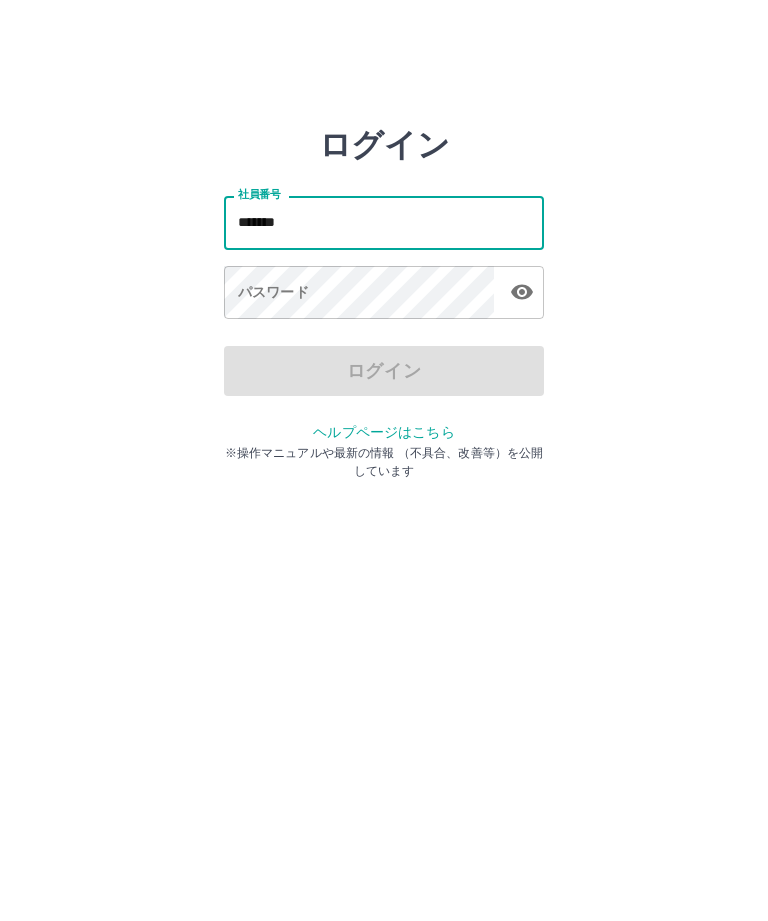 type on "*******" 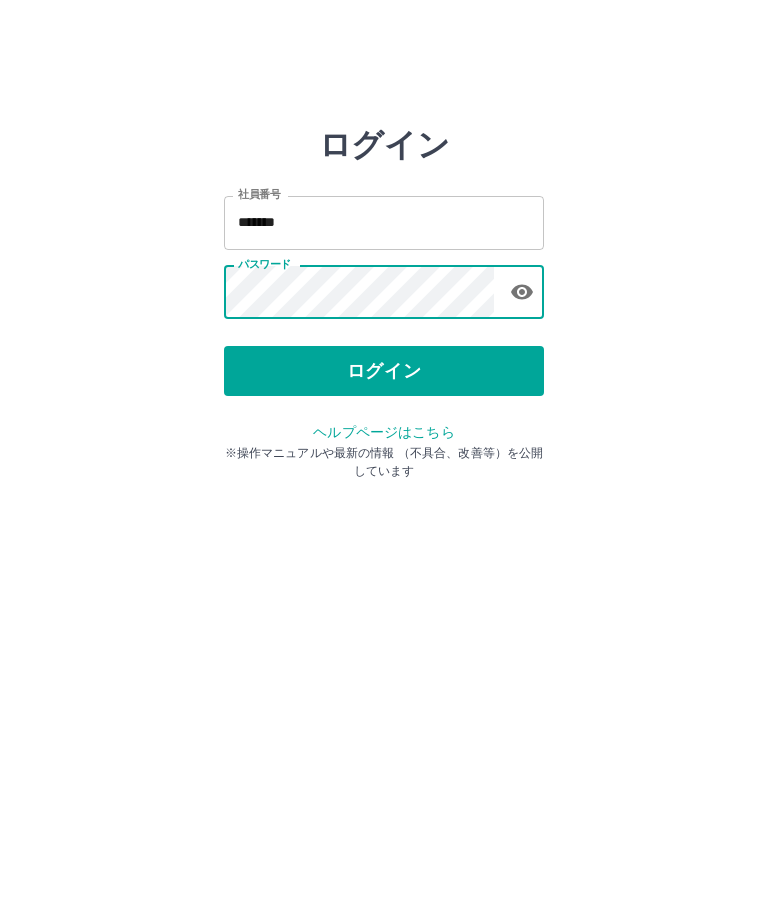 click on "ログイン" at bounding box center (384, 371) 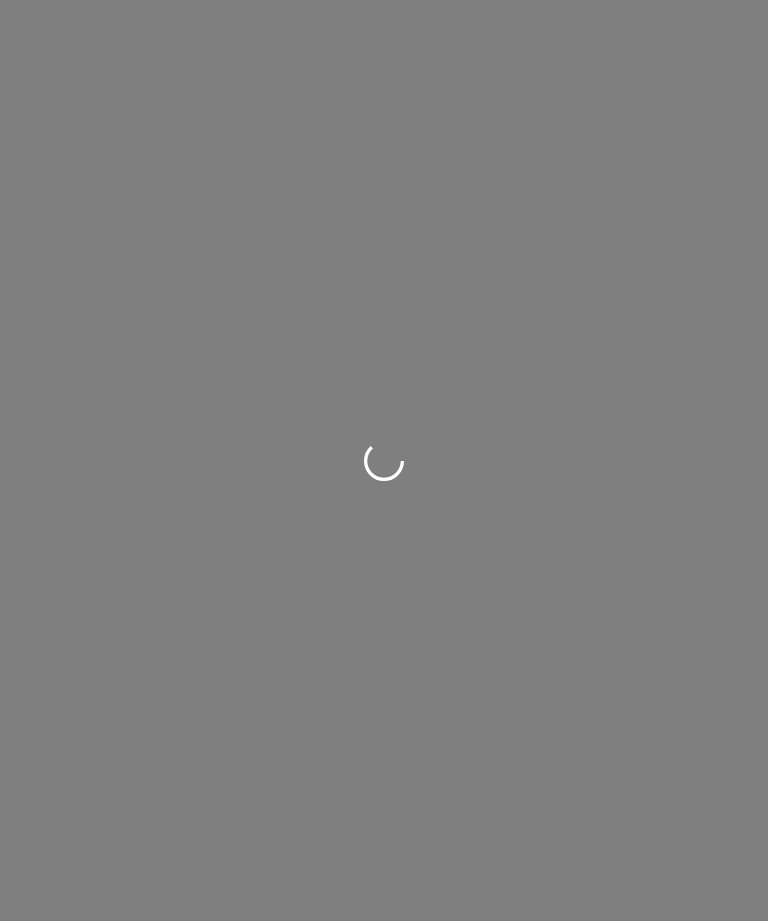 scroll, scrollTop: 0, scrollLeft: 0, axis: both 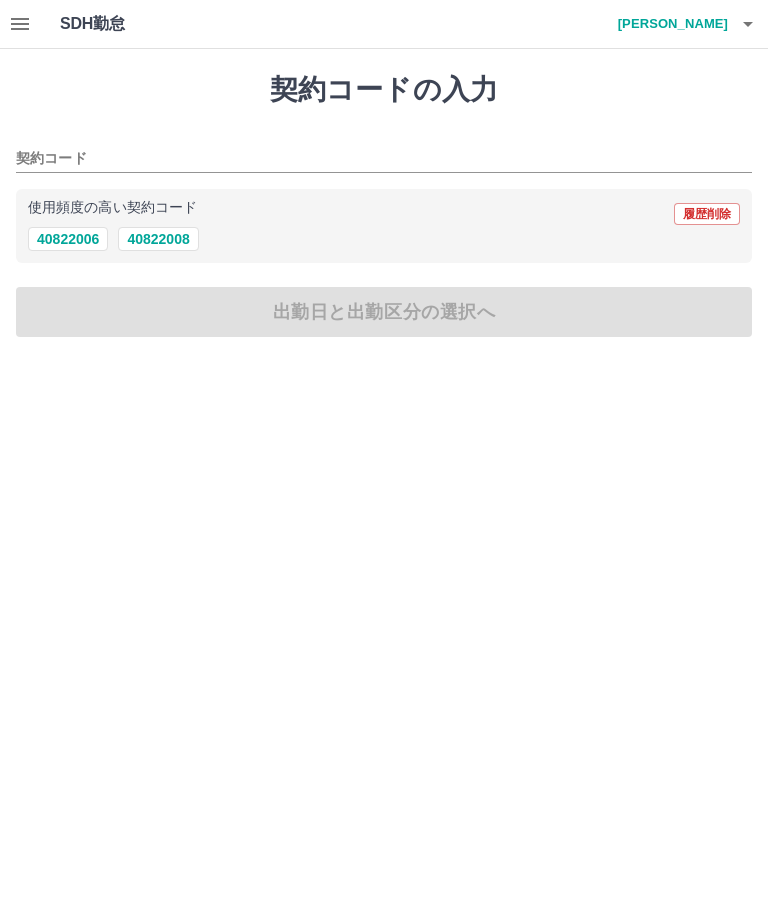 click on "40822006" at bounding box center (68, 239) 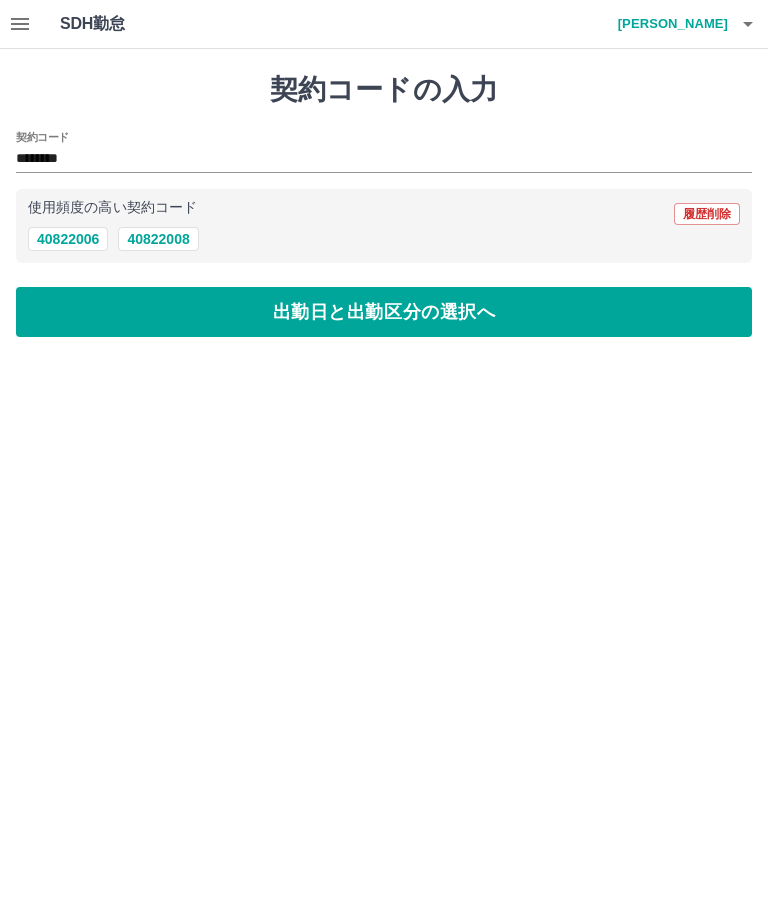 click on "出勤日と出勤区分の選択へ" at bounding box center [384, 312] 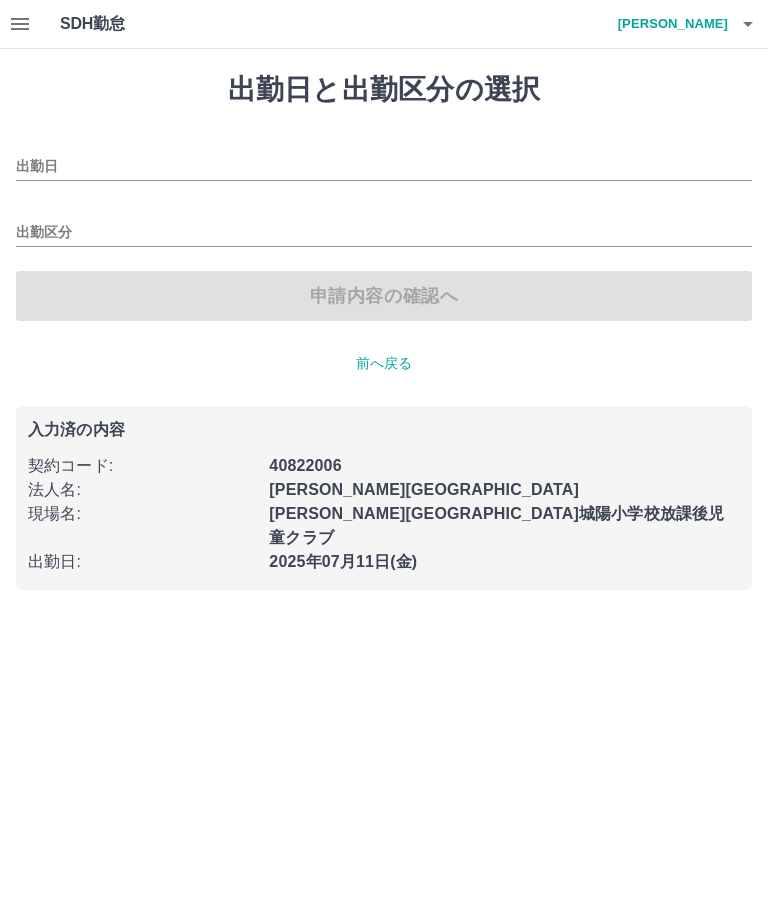 type on "**********" 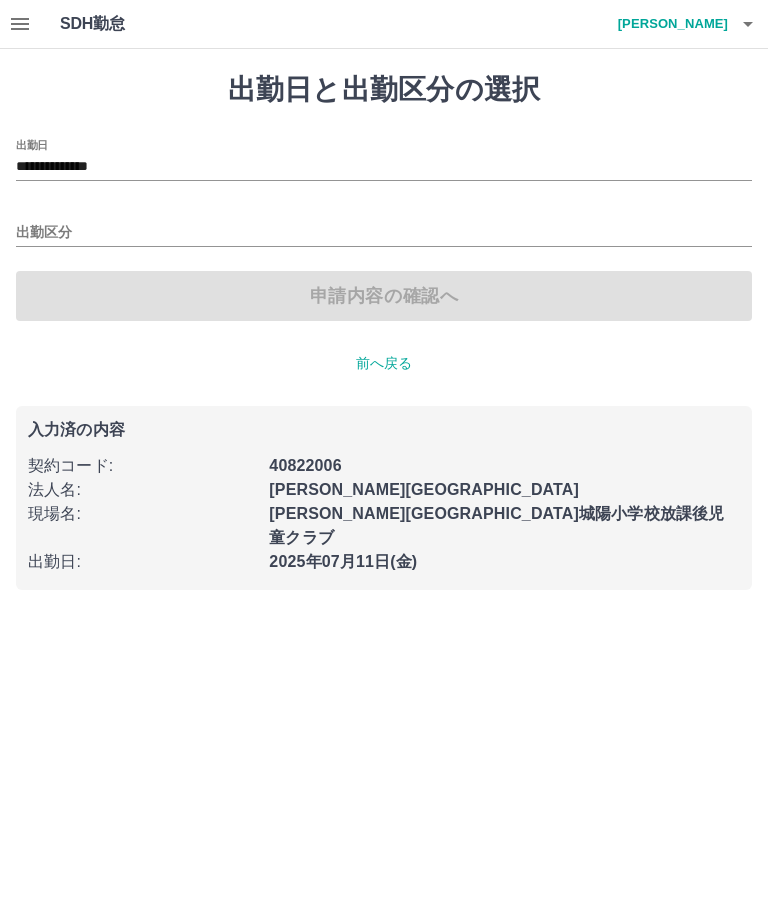click on "出勤区分" at bounding box center [384, 233] 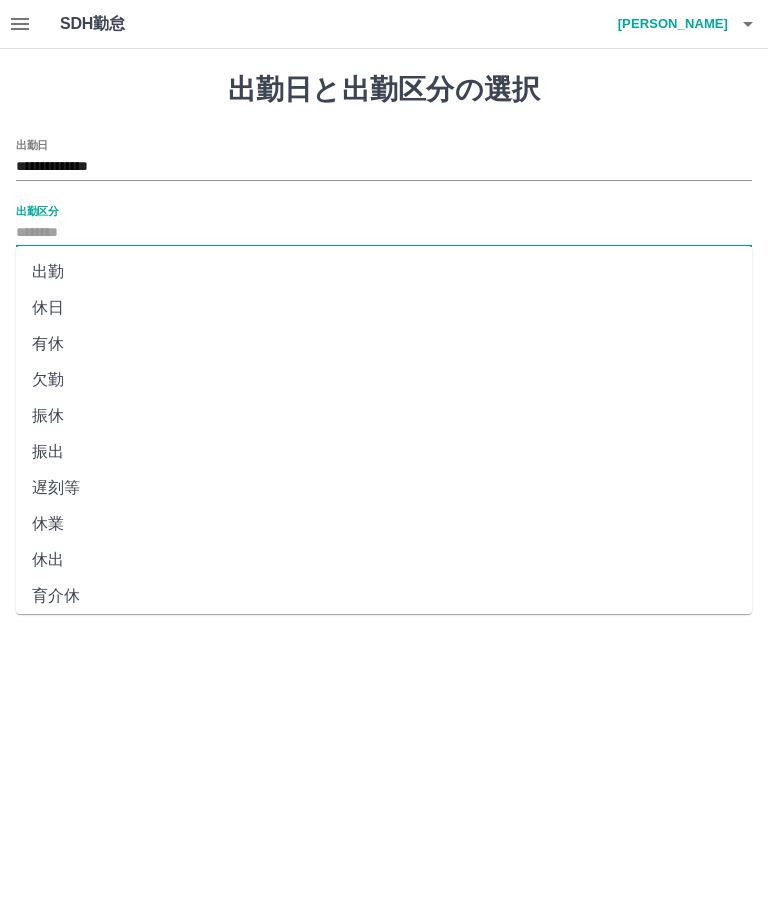 click on "出勤" at bounding box center (384, 272) 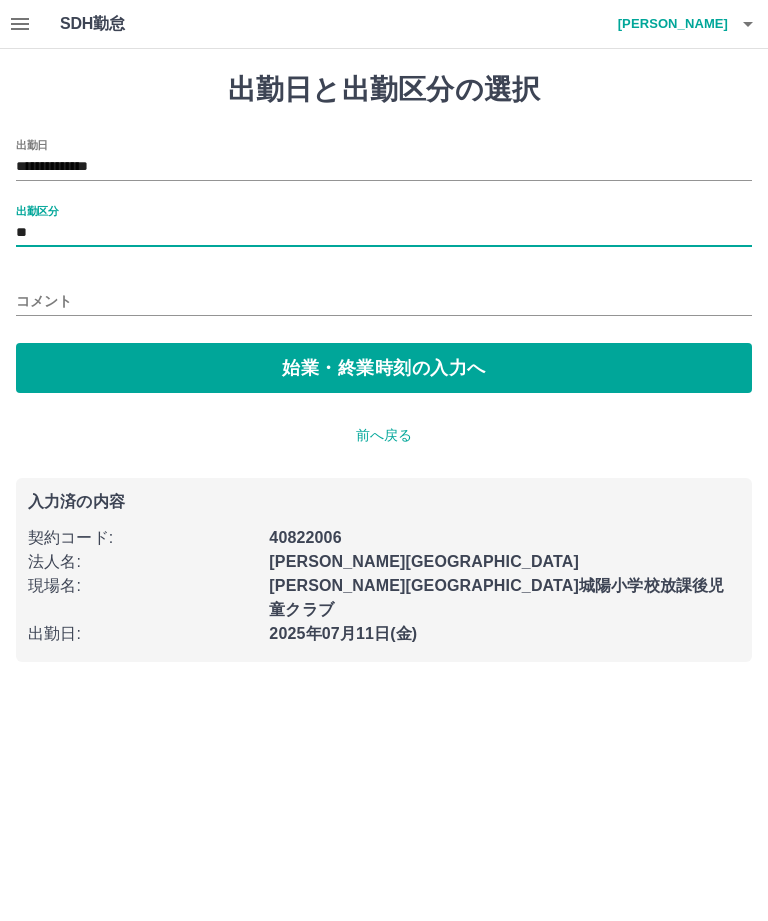 click on "コメント" at bounding box center (384, 301) 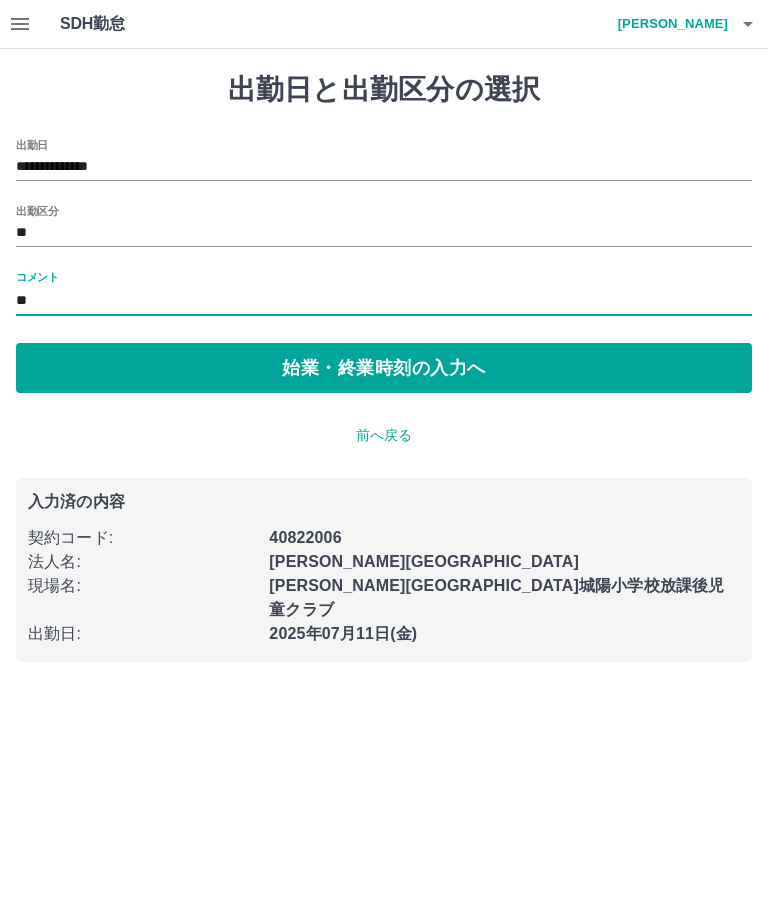 type on "**" 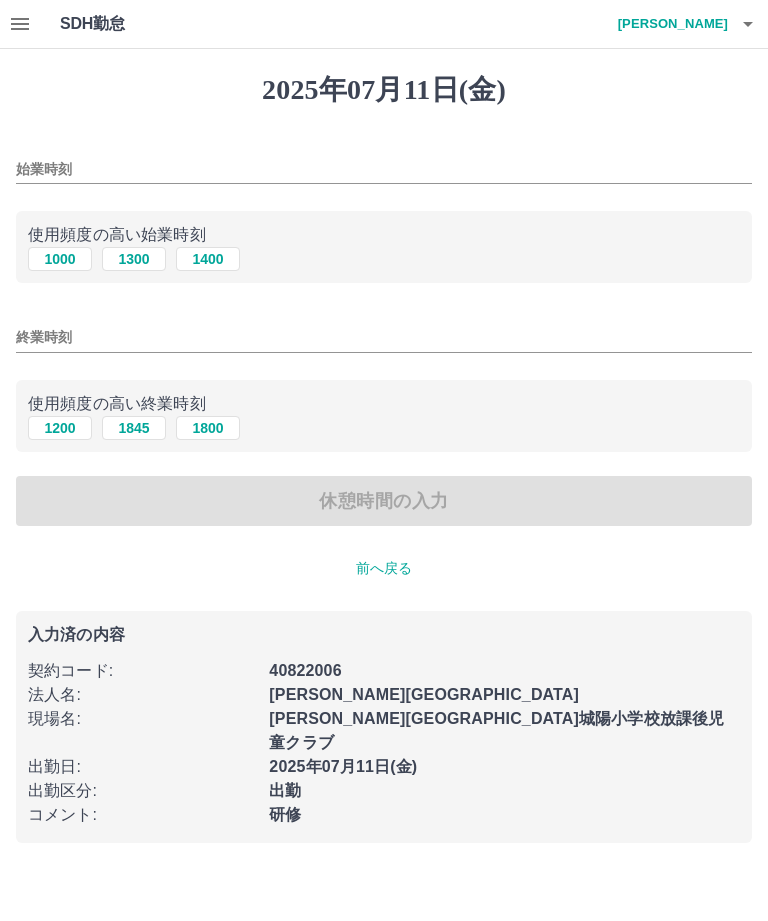 click on "1000" at bounding box center (60, 259) 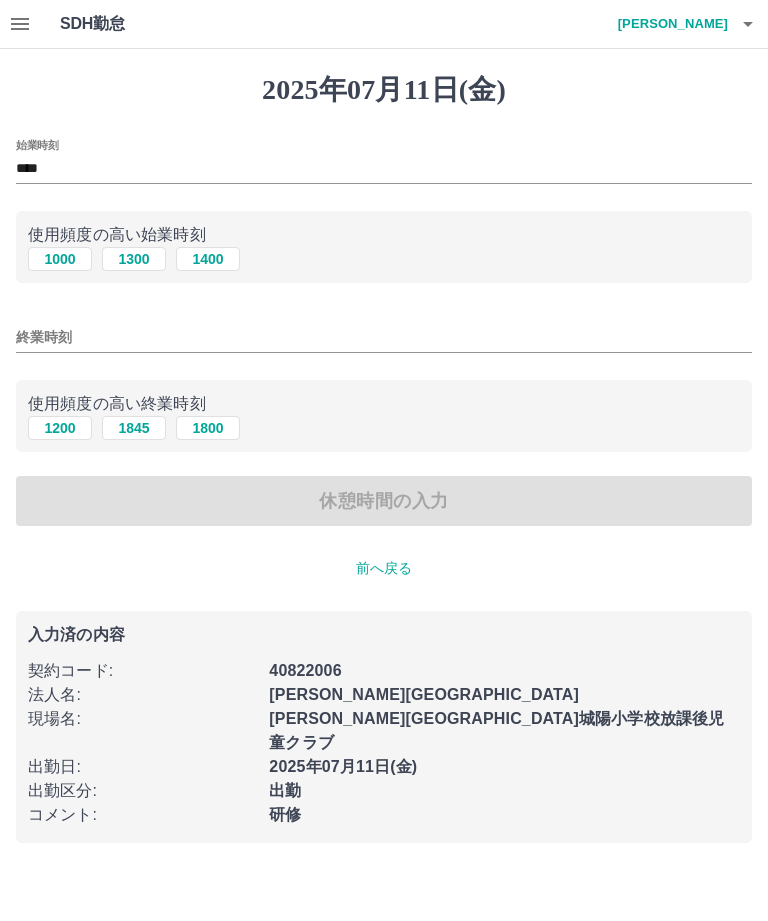 click on "1200" at bounding box center (60, 428) 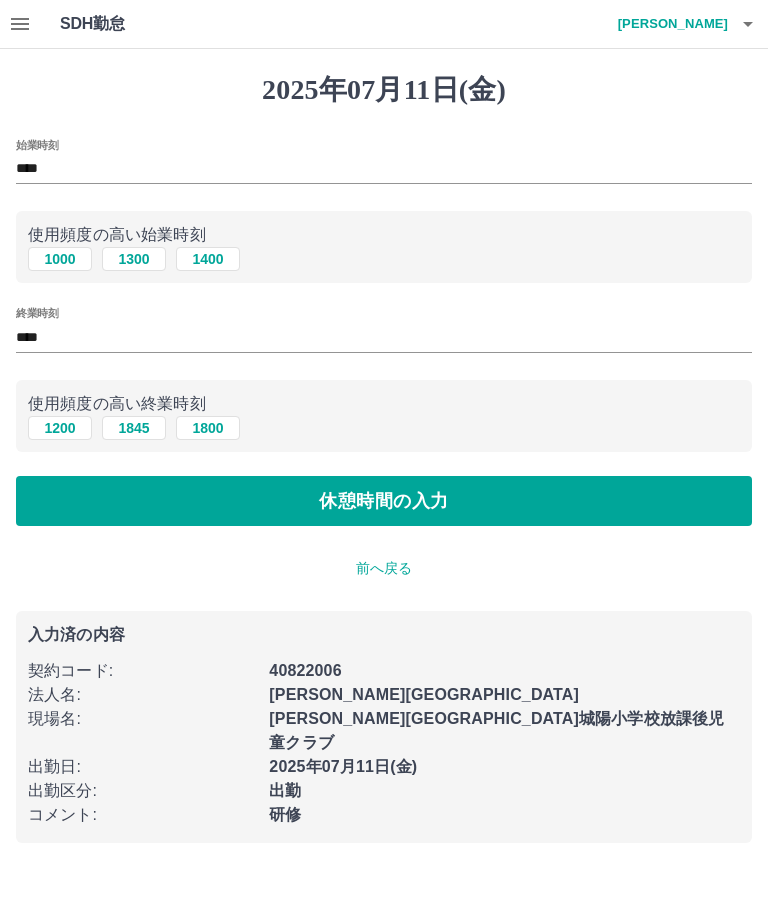 click on "休憩時間の入力" at bounding box center [384, 501] 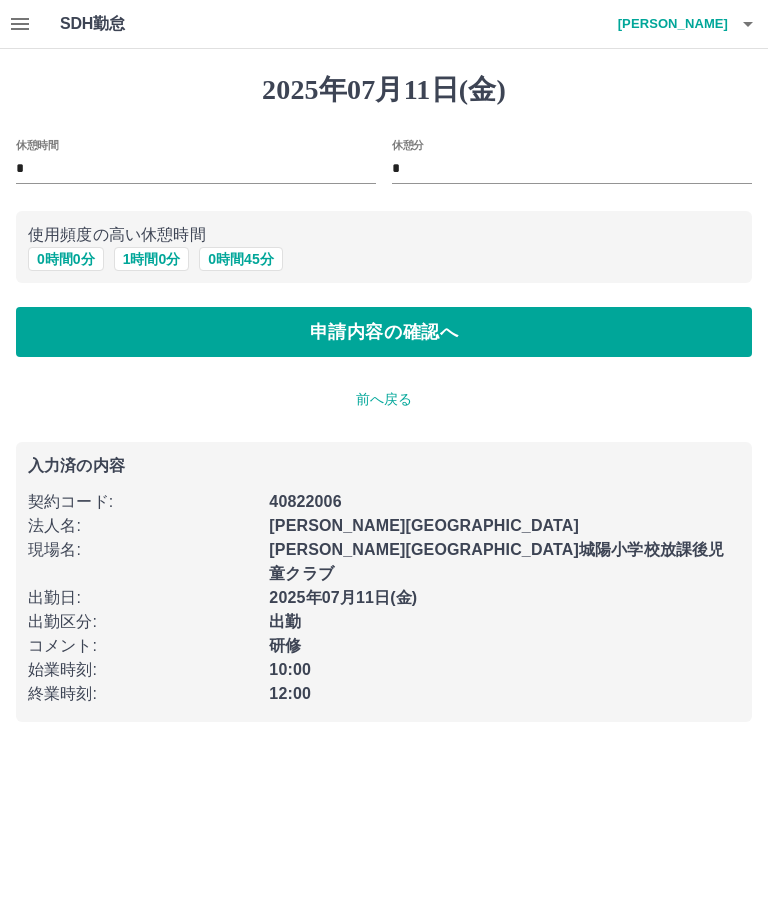 click on "申請内容の確認へ" at bounding box center [384, 332] 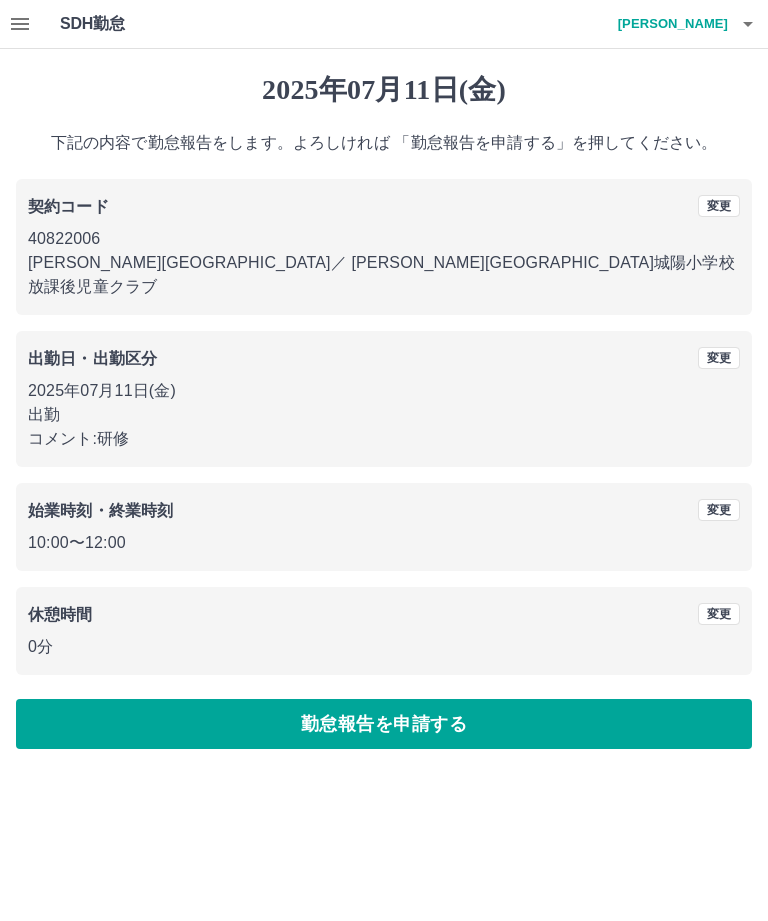 click on "勤怠報告を申請する" at bounding box center (384, 724) 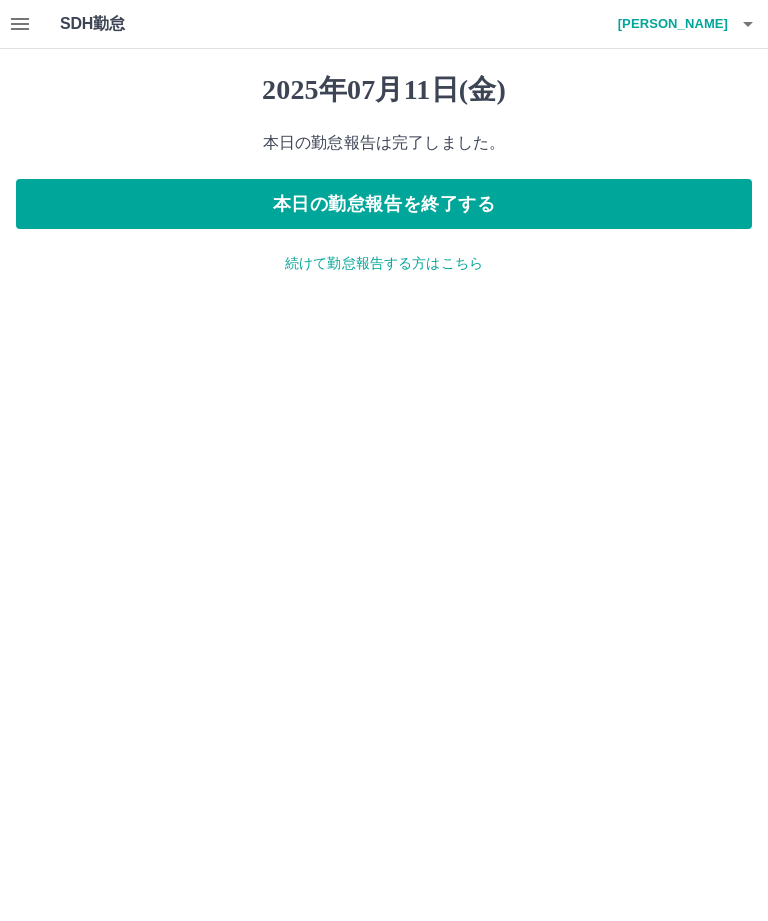 click on "本日の勤怠報告を終了する" at bounding box center [384, 204] 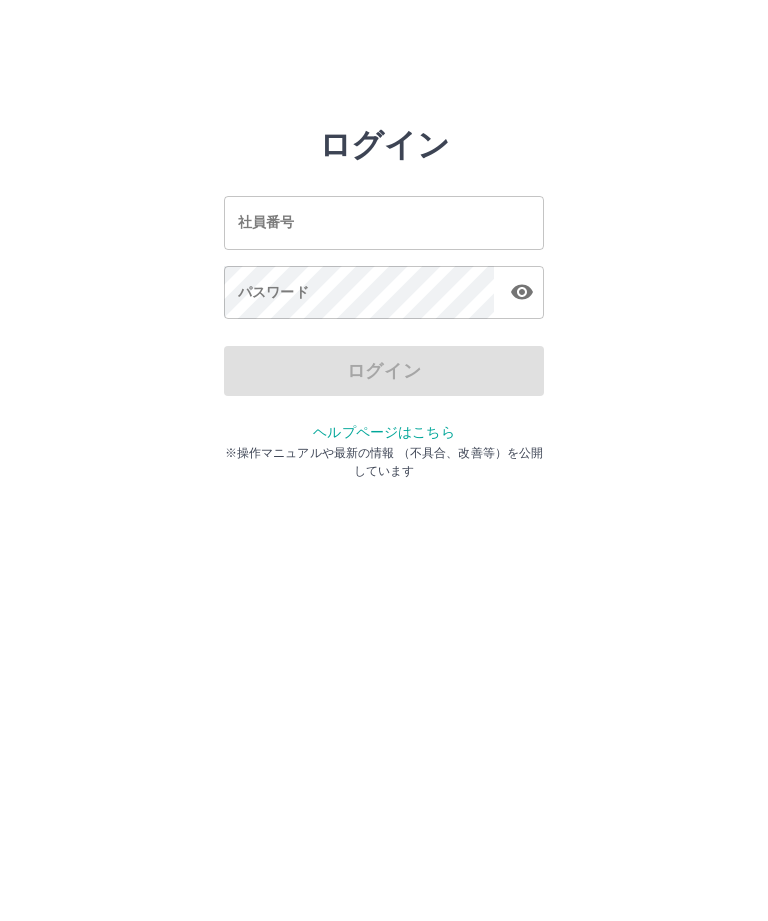 scroll, scrollTop: 0, scrollLeft: 0, axis: both 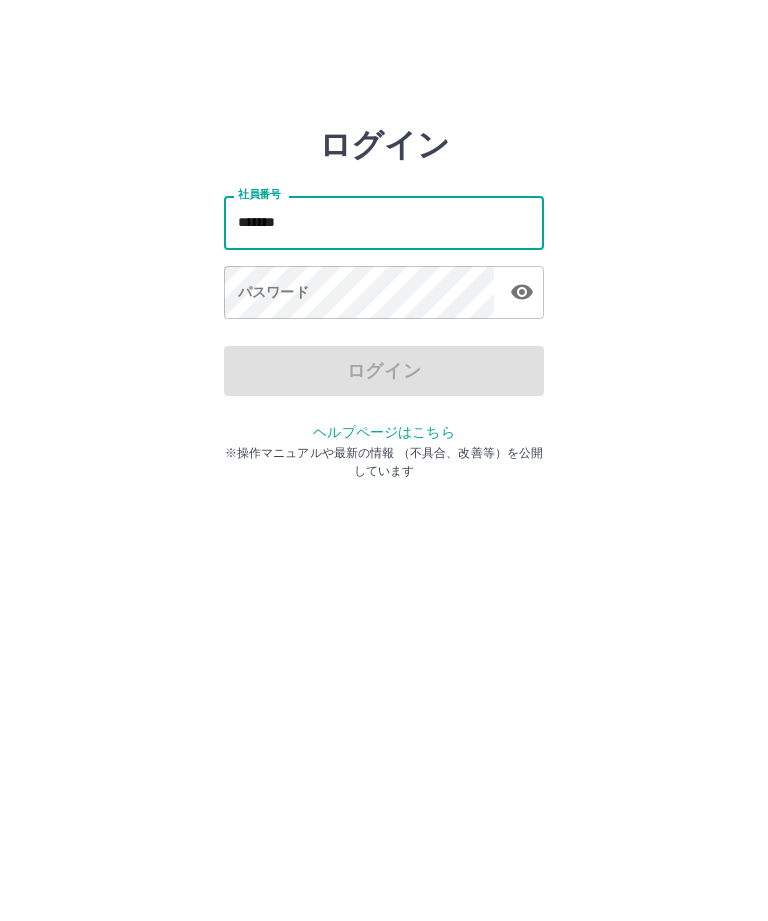 type on "*******" 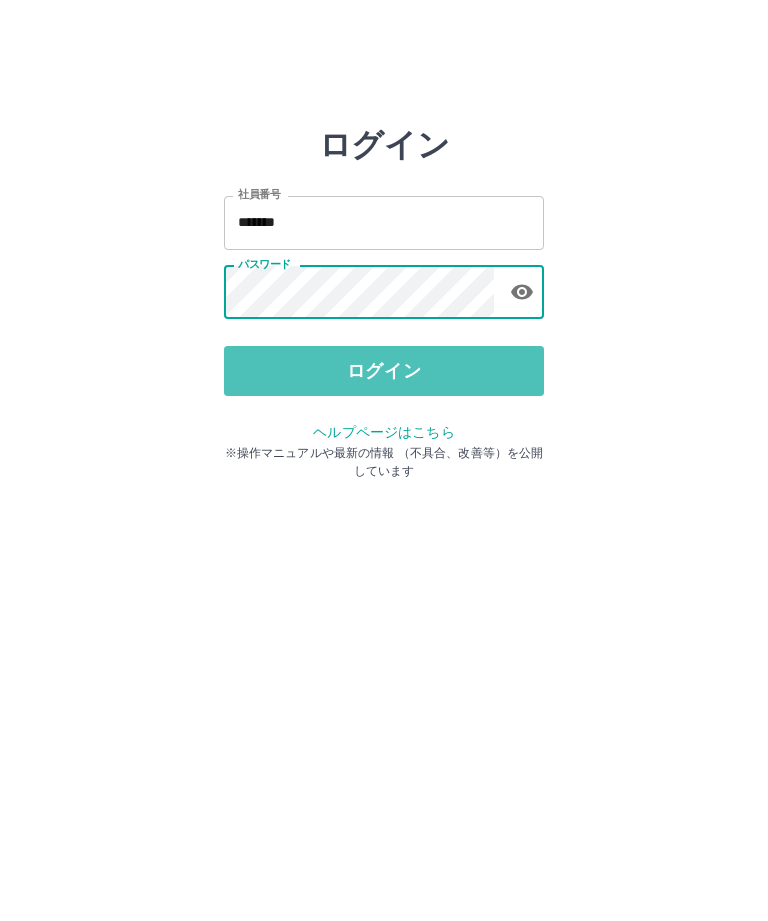 click on "ログイン" at bounding box center (384, 371) 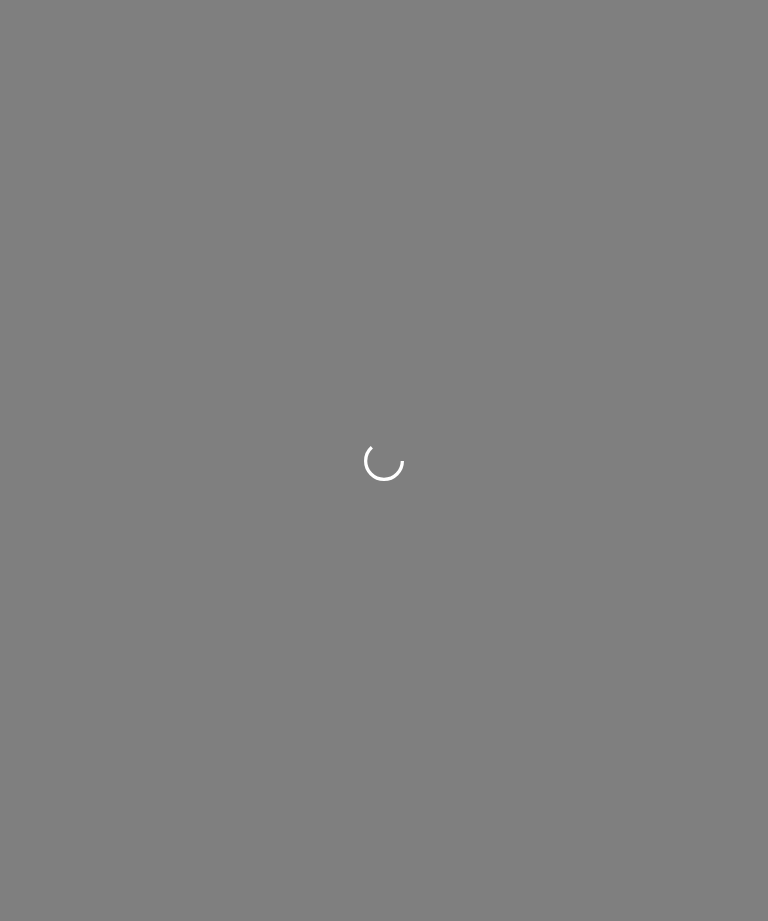scroll, scrollTop: 0, scrollLeft: 0, axis: both 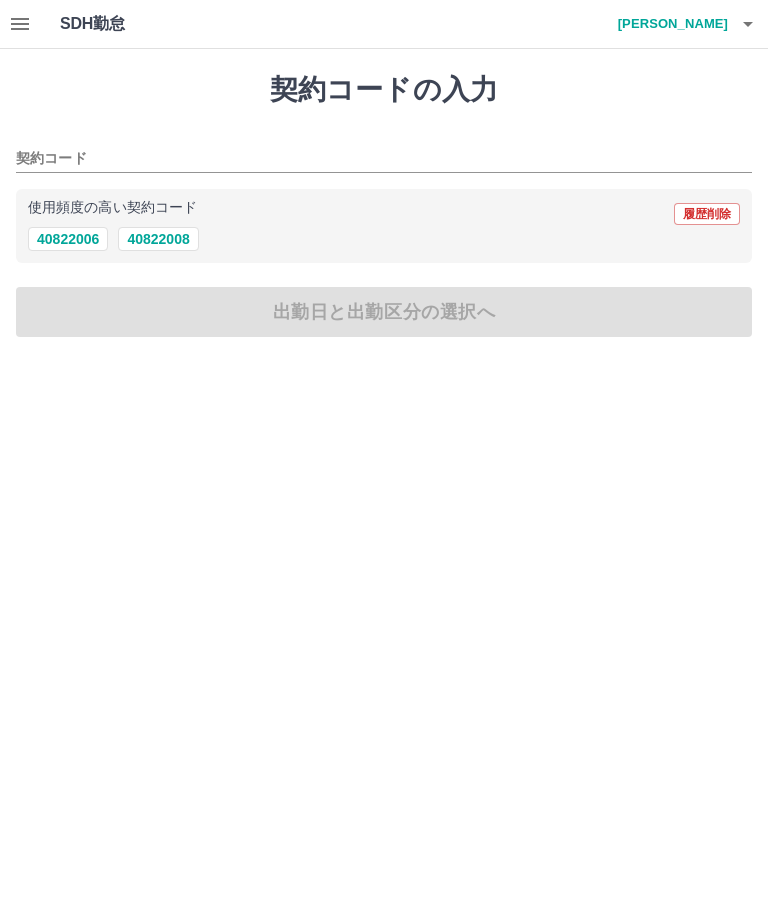 click on "40822006" at bounding box center (68, 239) 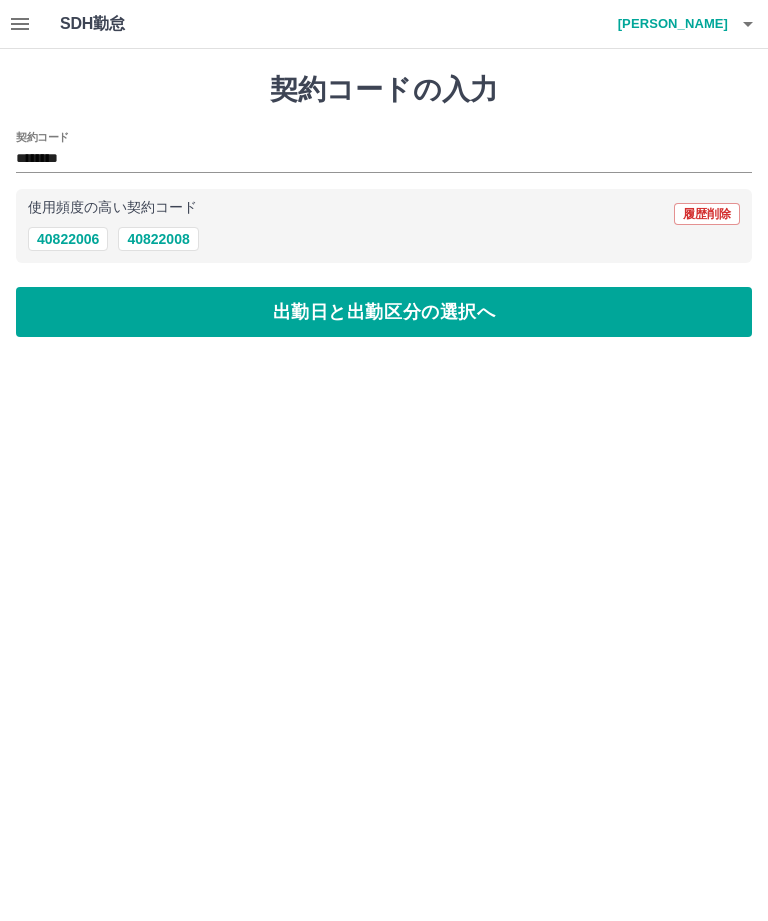 type on "********" 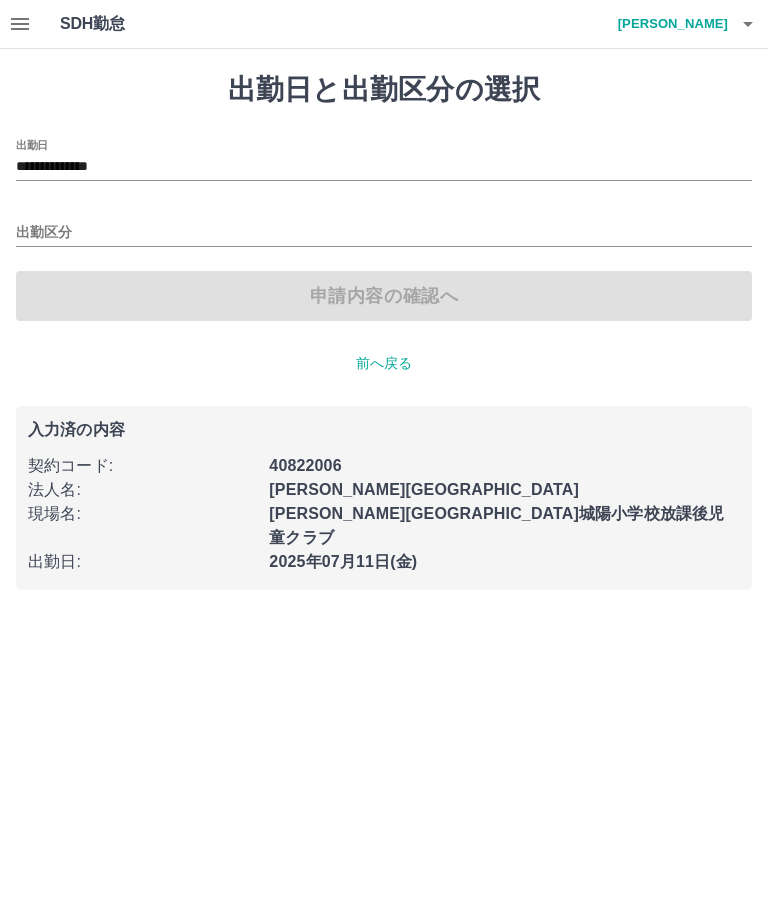 click on "出勤区分" at bounding box center (384, 233) 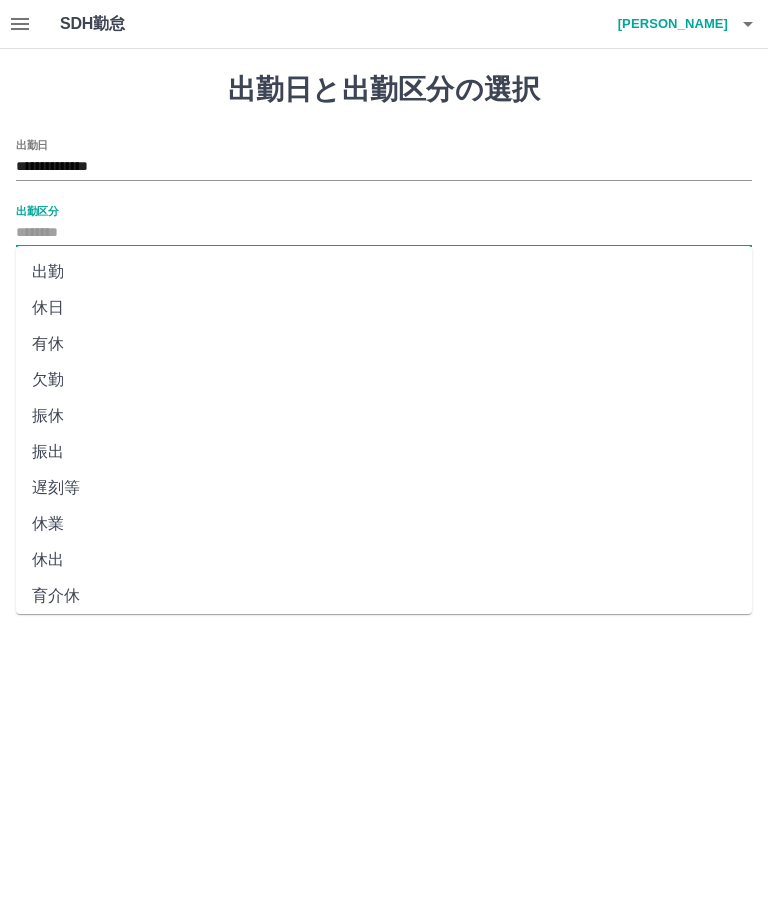 click on "出勤" at bounding box center [384, 272] 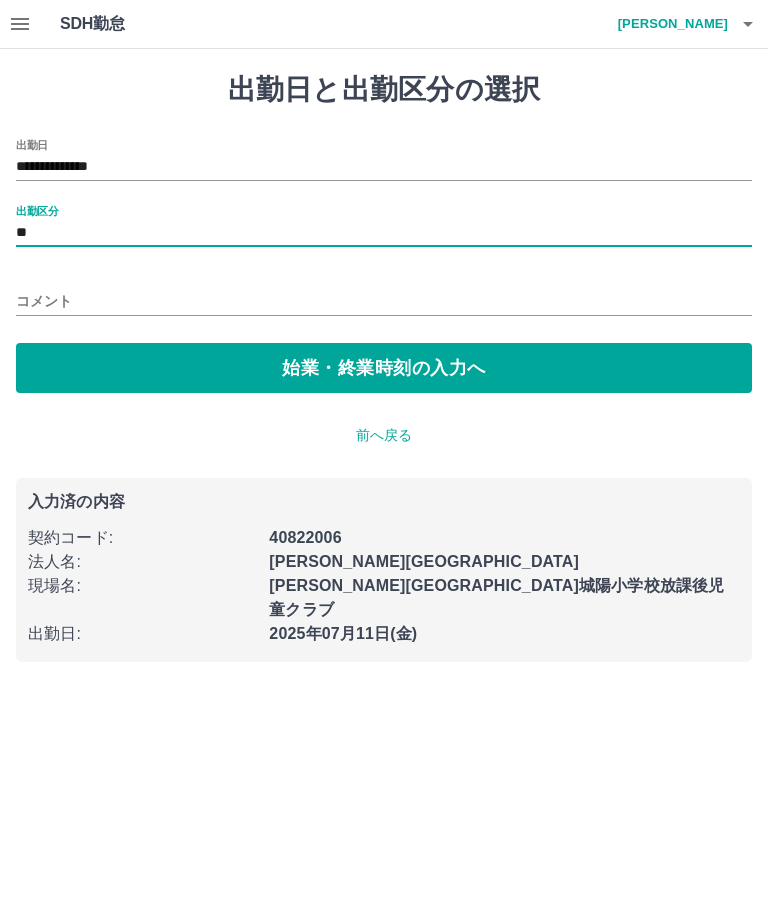 click on "コメント" at bounding box center [384, 301] 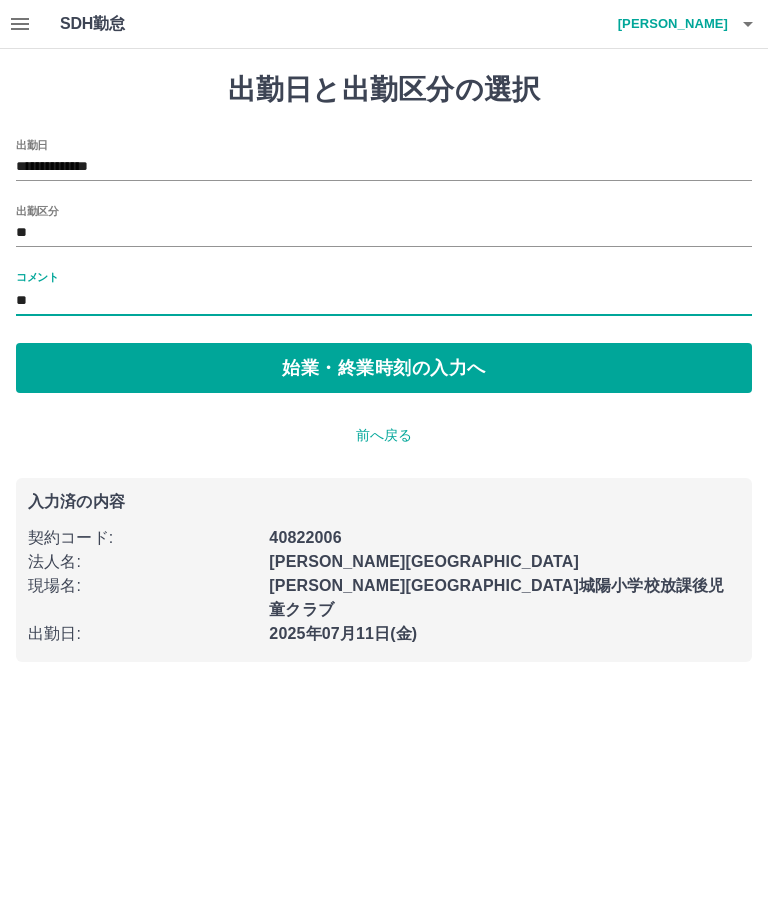 type on "**" 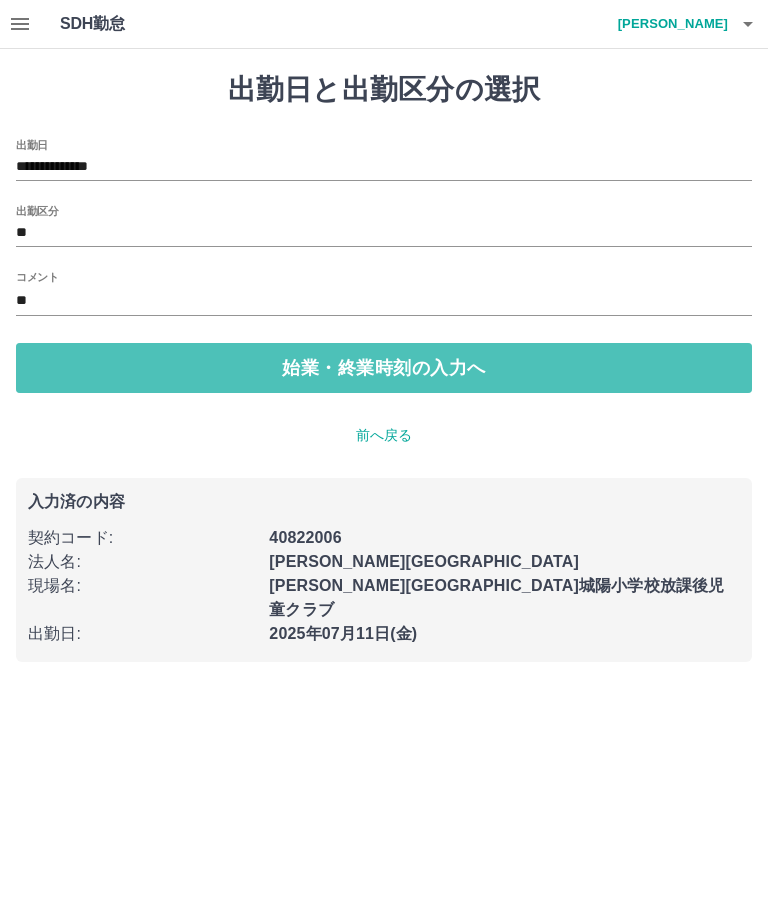 click on "始業・終業時刻の入力へ" at bounding box center [384, 368] 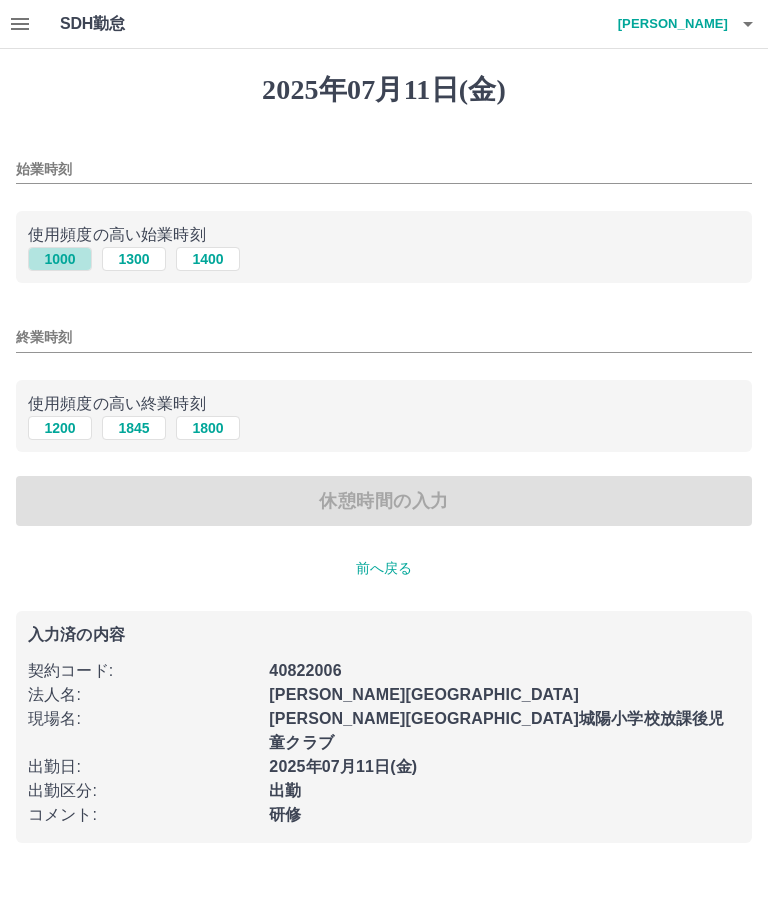 click on "1000" at bounding box center (60, 259) 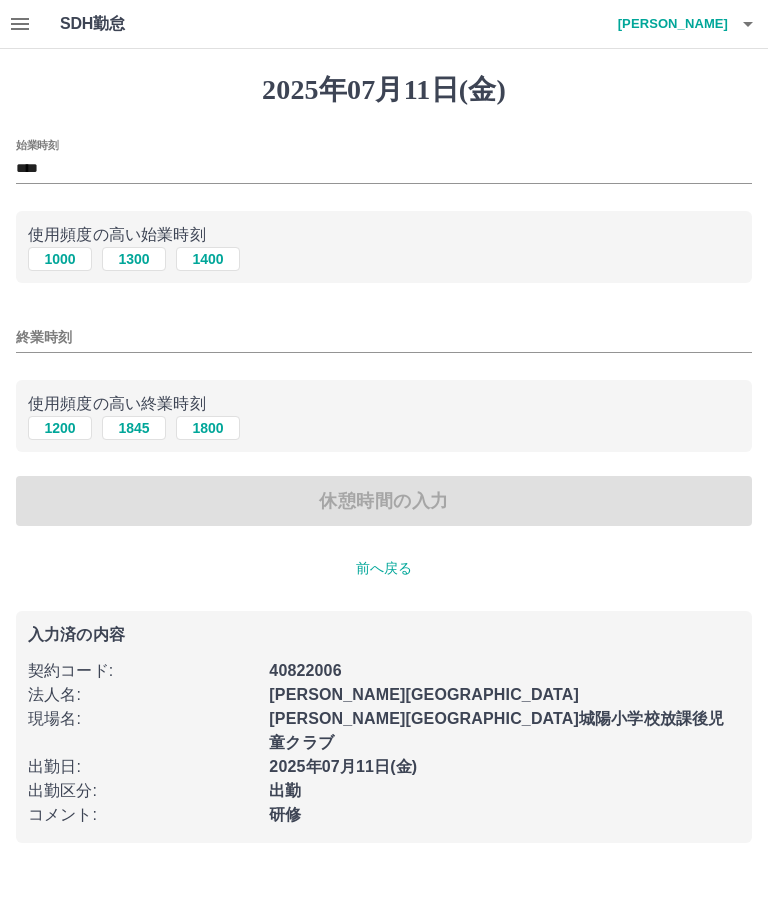click on "1200" at bounding box center (60, 428) 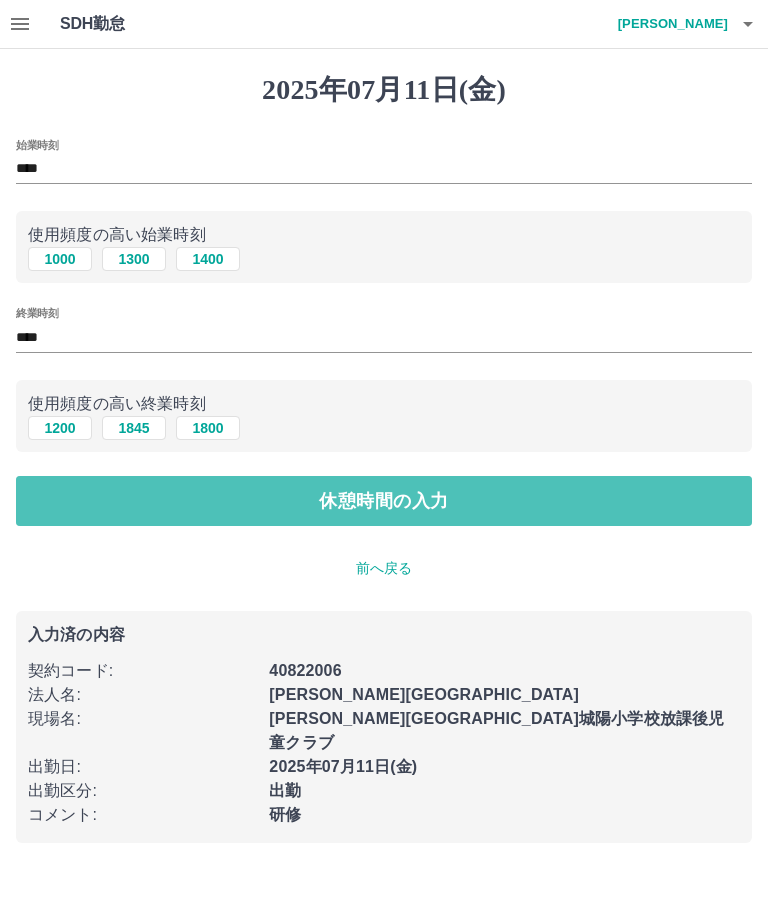 click on "休憩時間の入力" at bounding box center [384, 501] 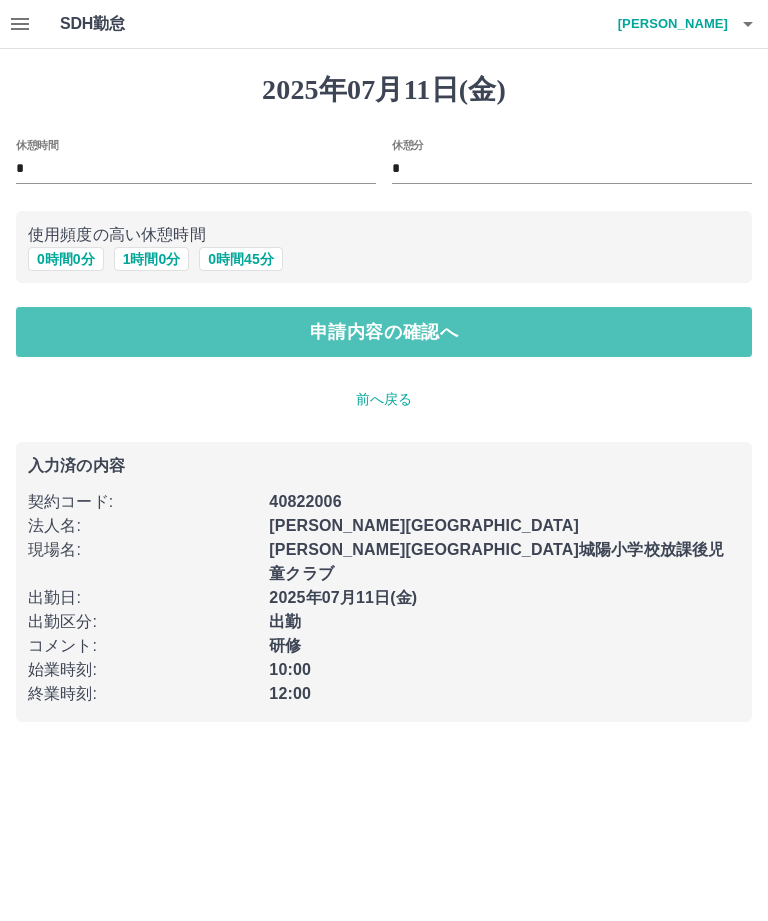 click on "申請内容の確認へ" at bounding box center (384, 332) 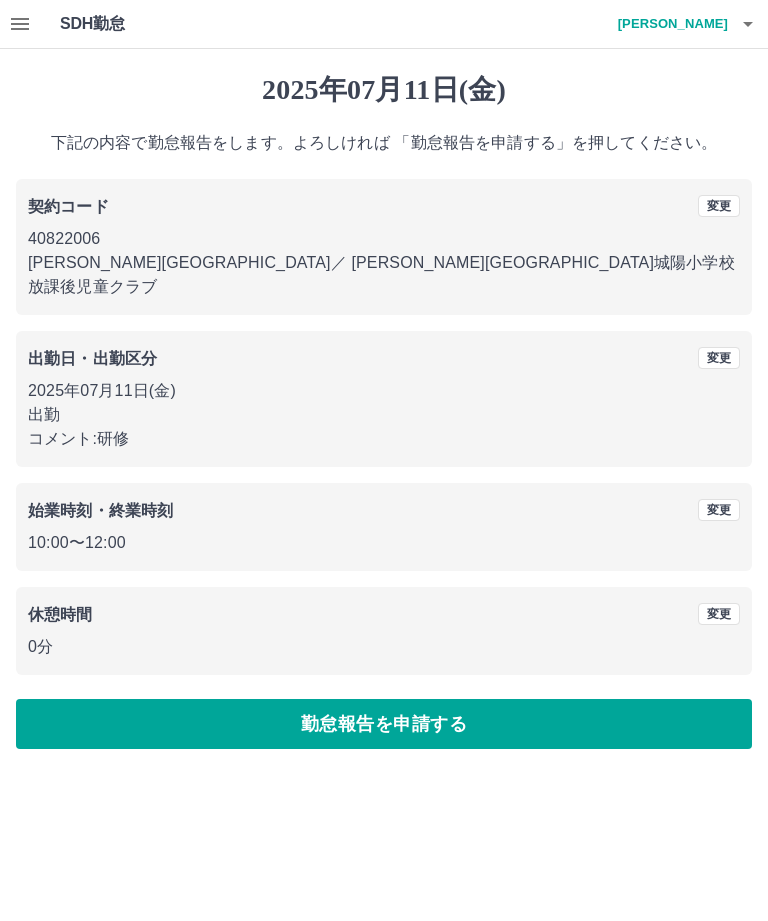 click on "勤怠報告を申請する" at bounding box center [384, 724] 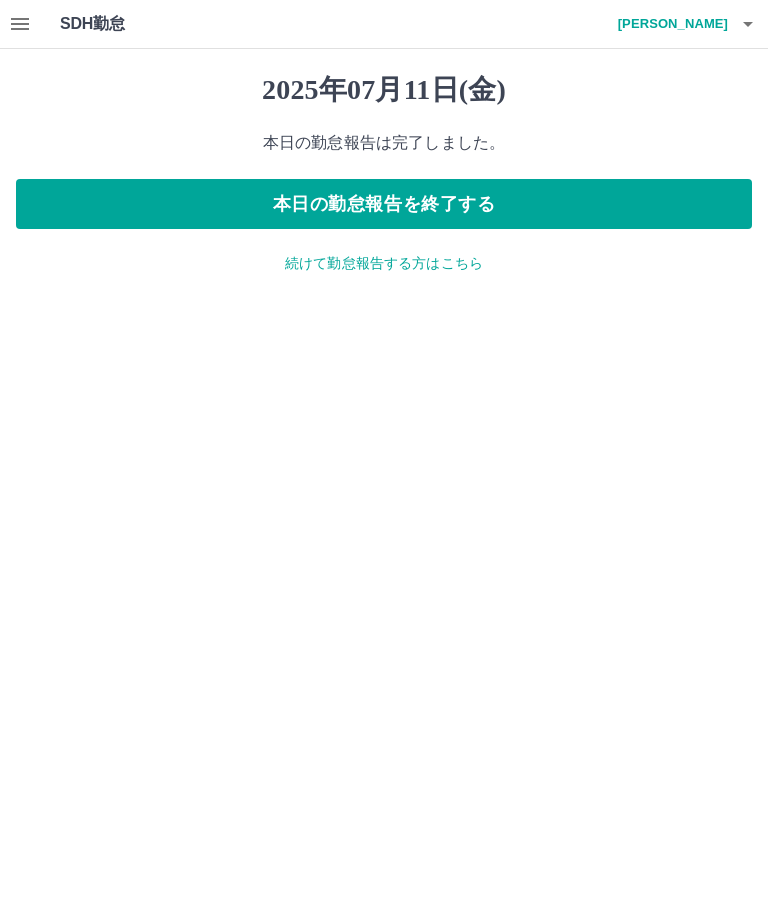 click on "本日の勤怠報告を終了する" at bounding box center (384, 204) 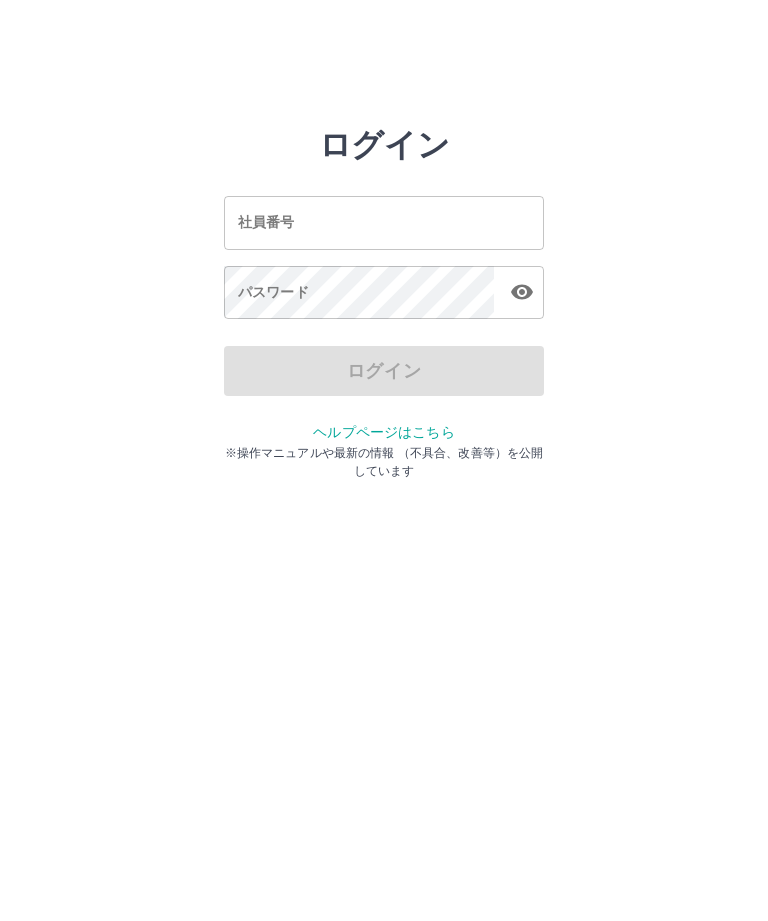 scroll, scrollTop: 0, scrollLeft: 0, axis: both 